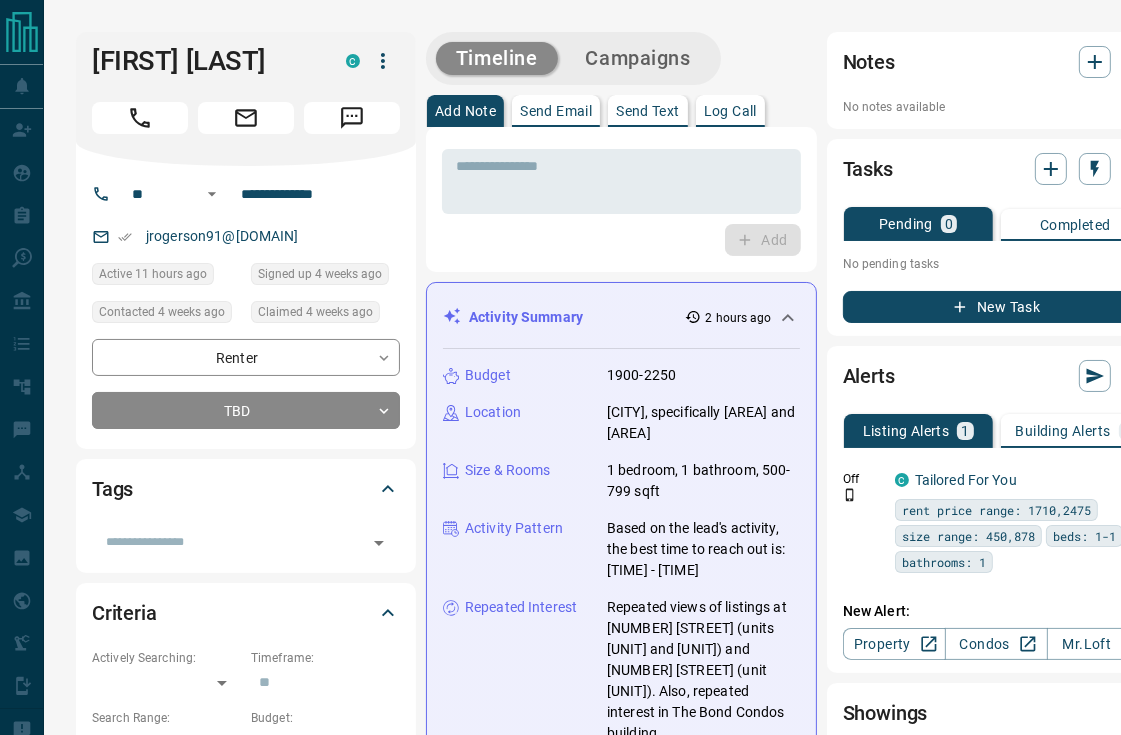 scroll, scrollTop: 0, scrollLeft: 0, axis: both 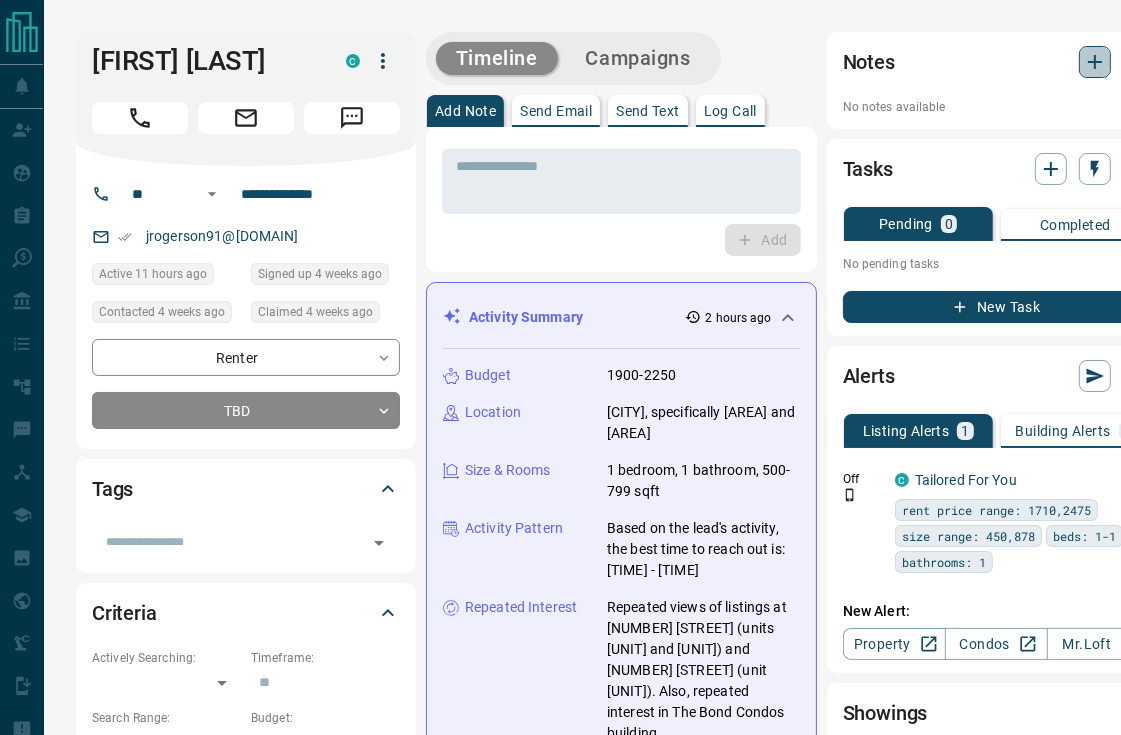 click 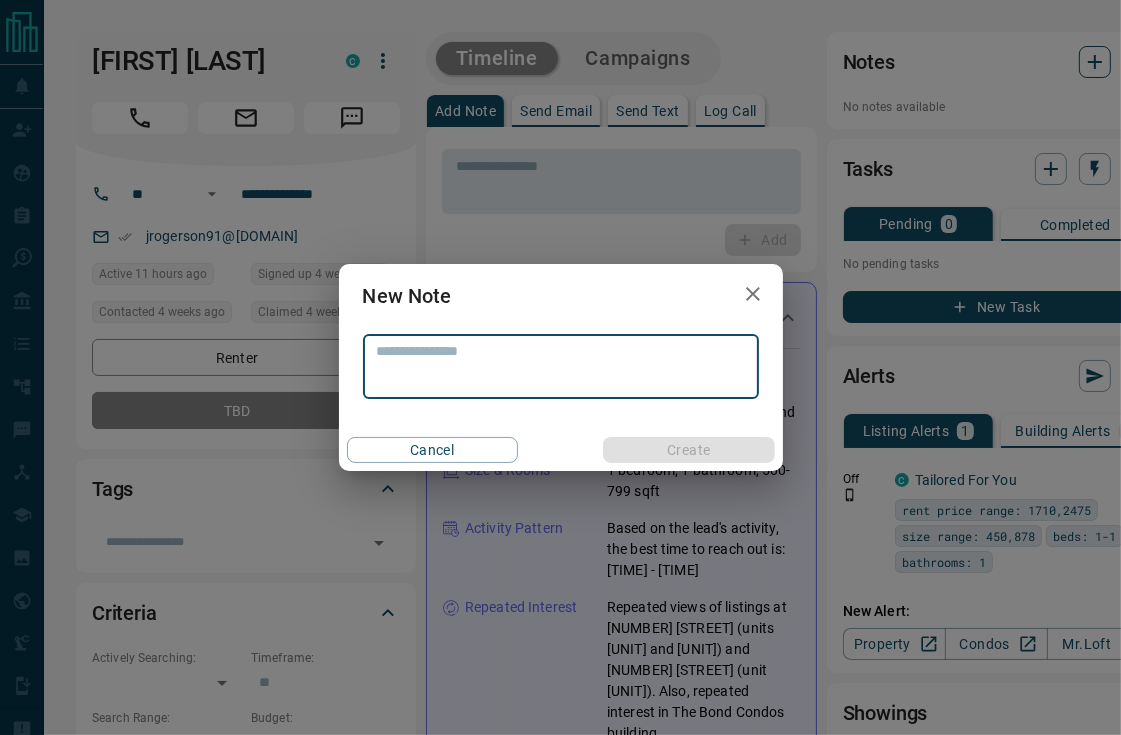 type on "*" 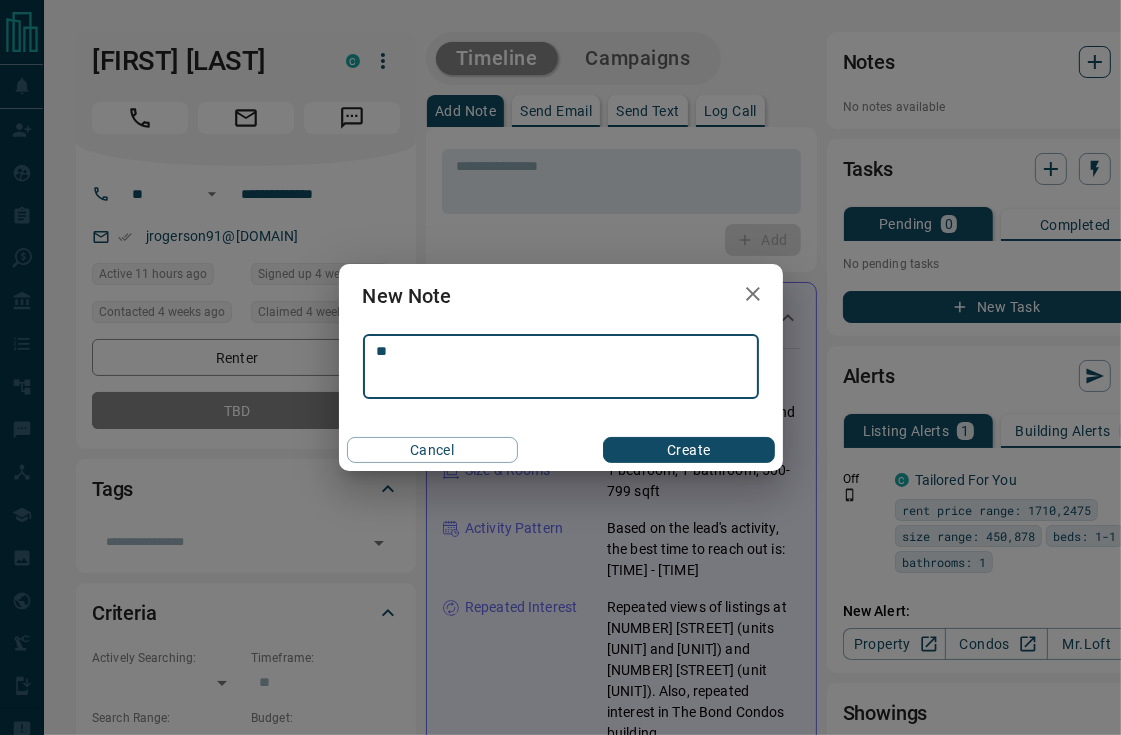 type on "*" 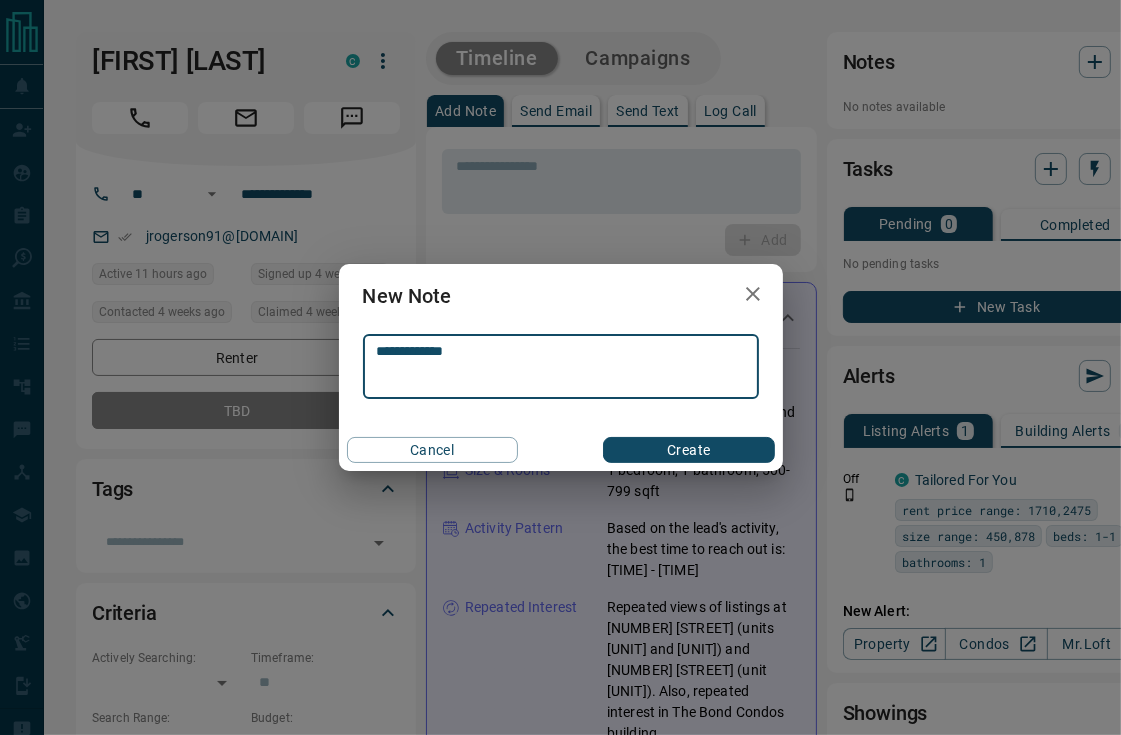 type on "**********" 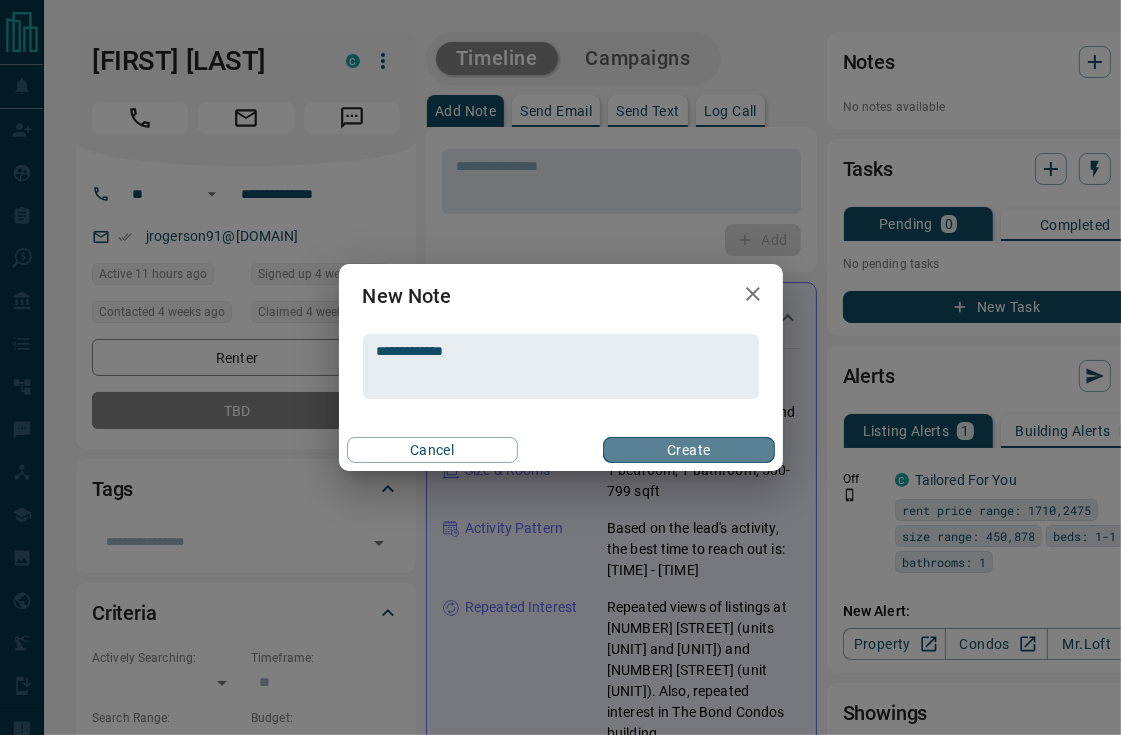 click on "Create" at bounding box center [688, 450] 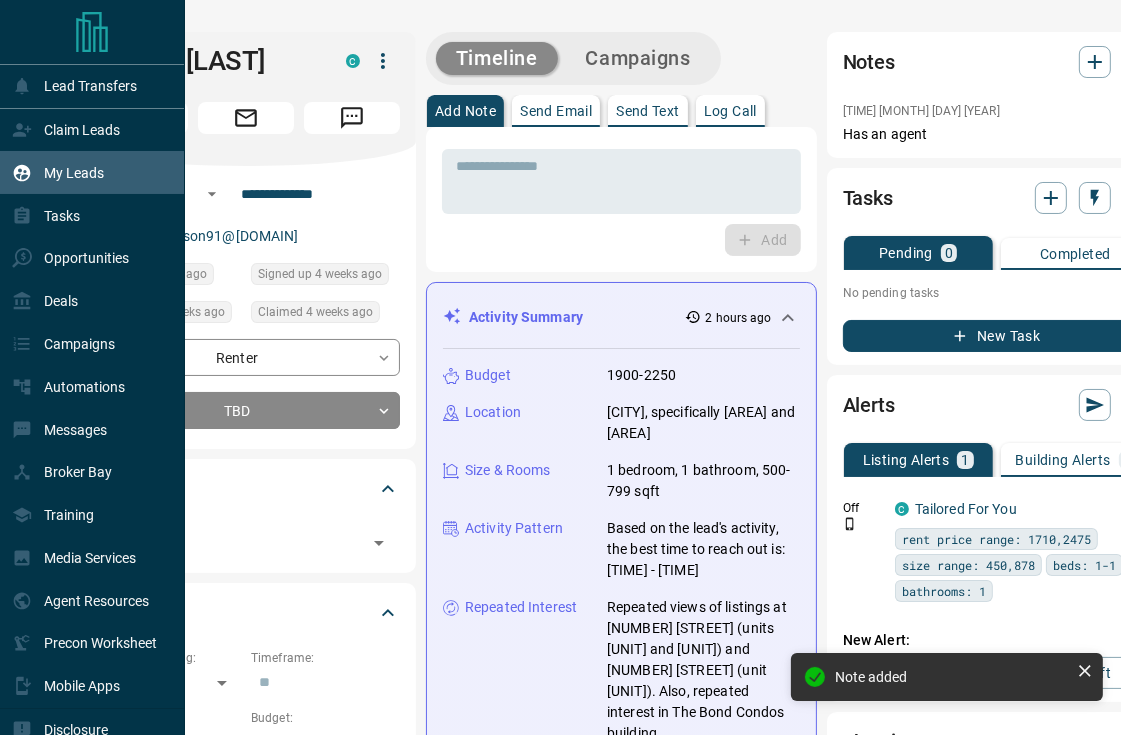 click on "My Leads" at bounding box center (74, 173) 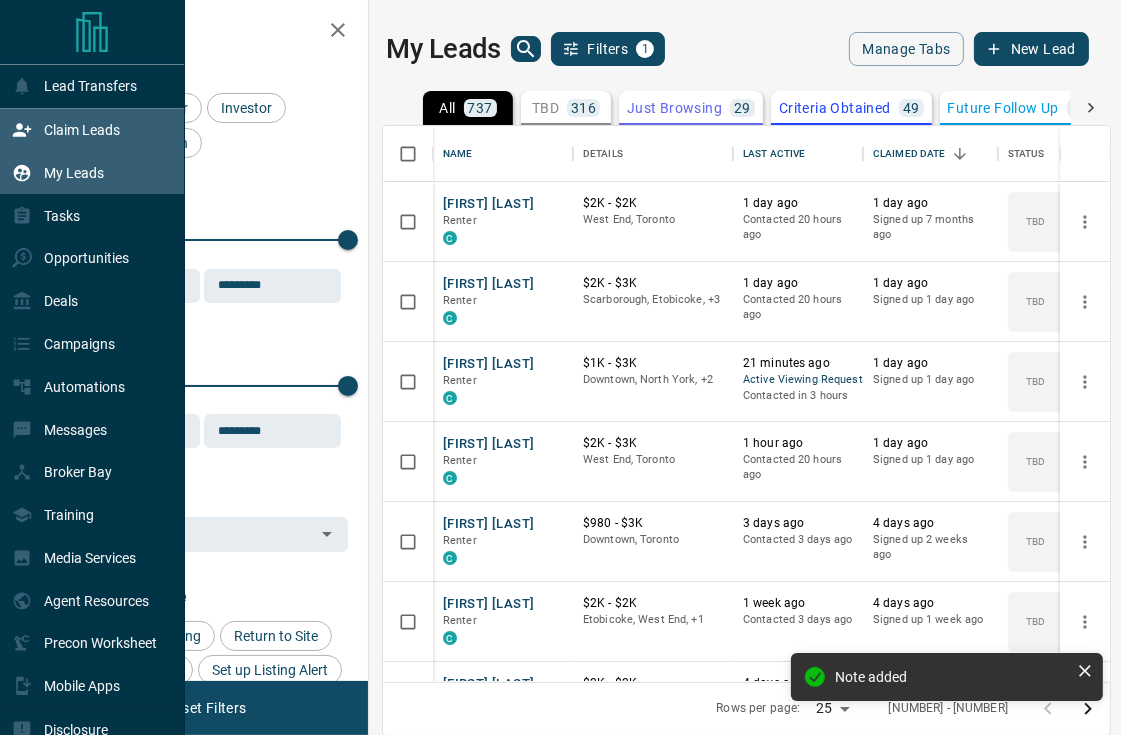 click on "Claim Leads" at bounding box center [82, 130] 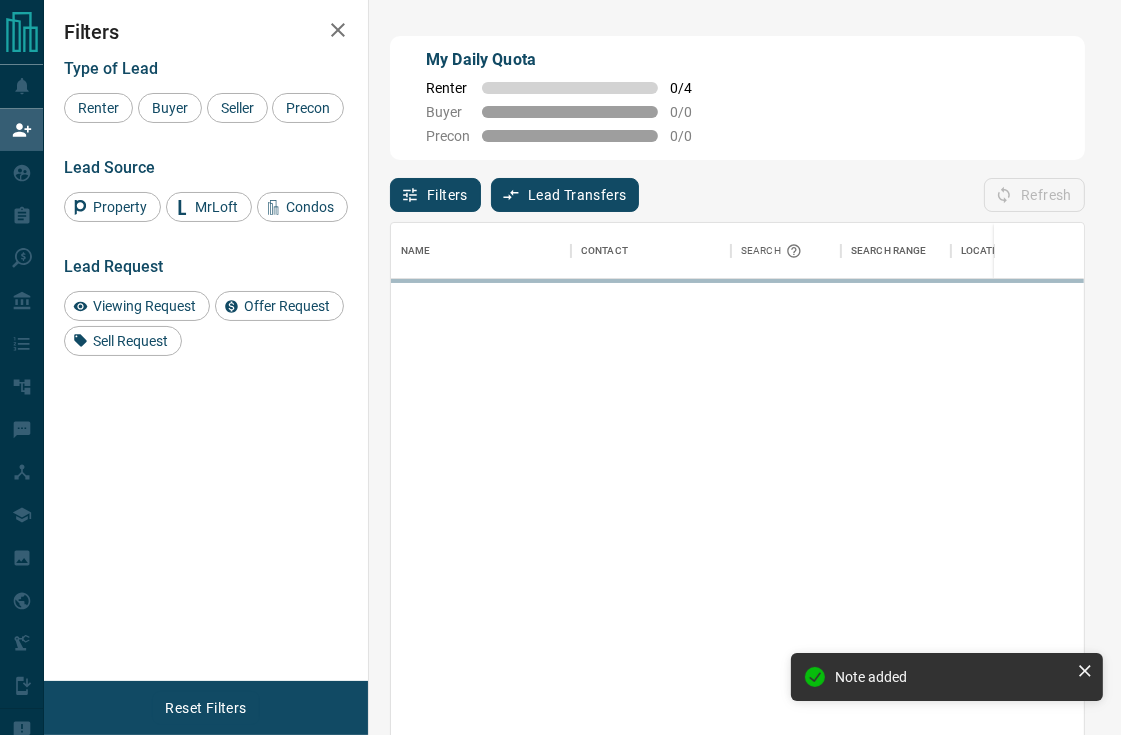 scroll, scrollTop: 0, scrollLeft: 1, axis: horizontal 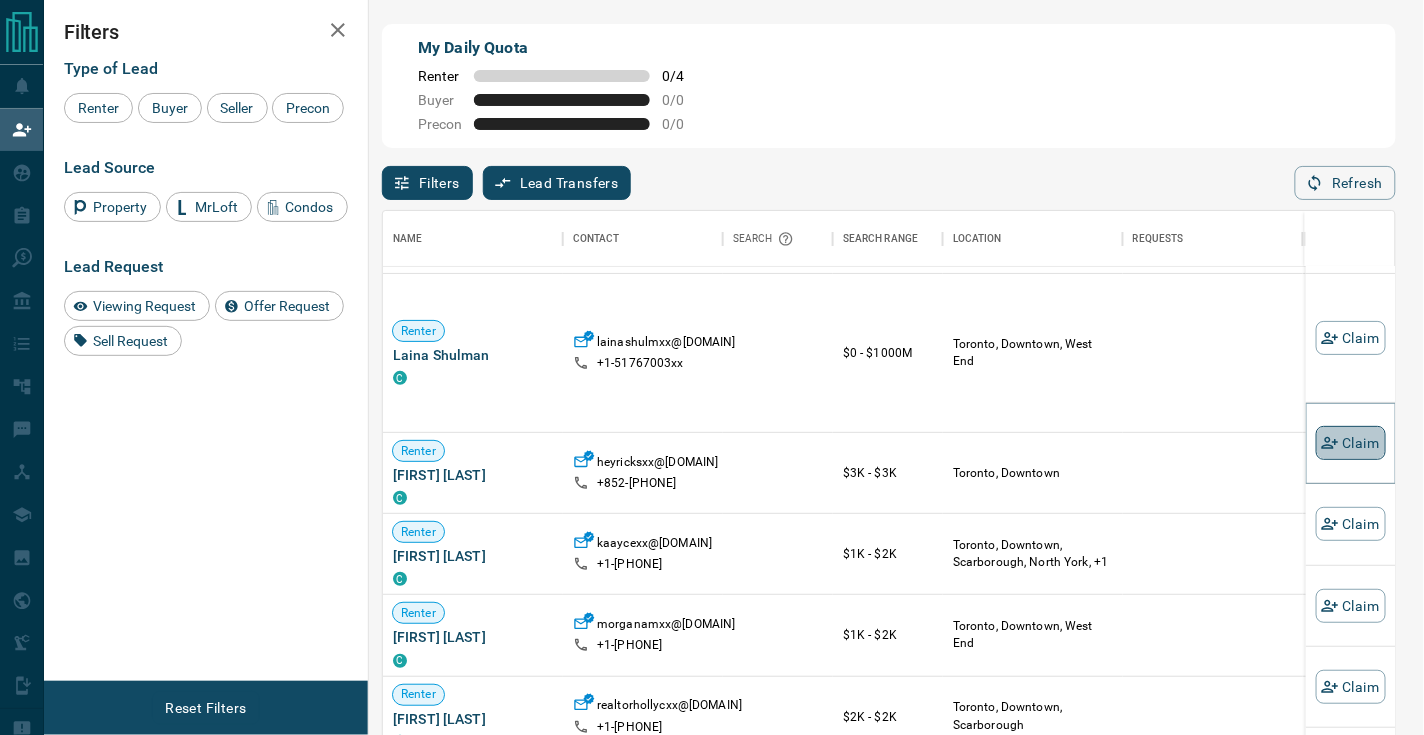 click 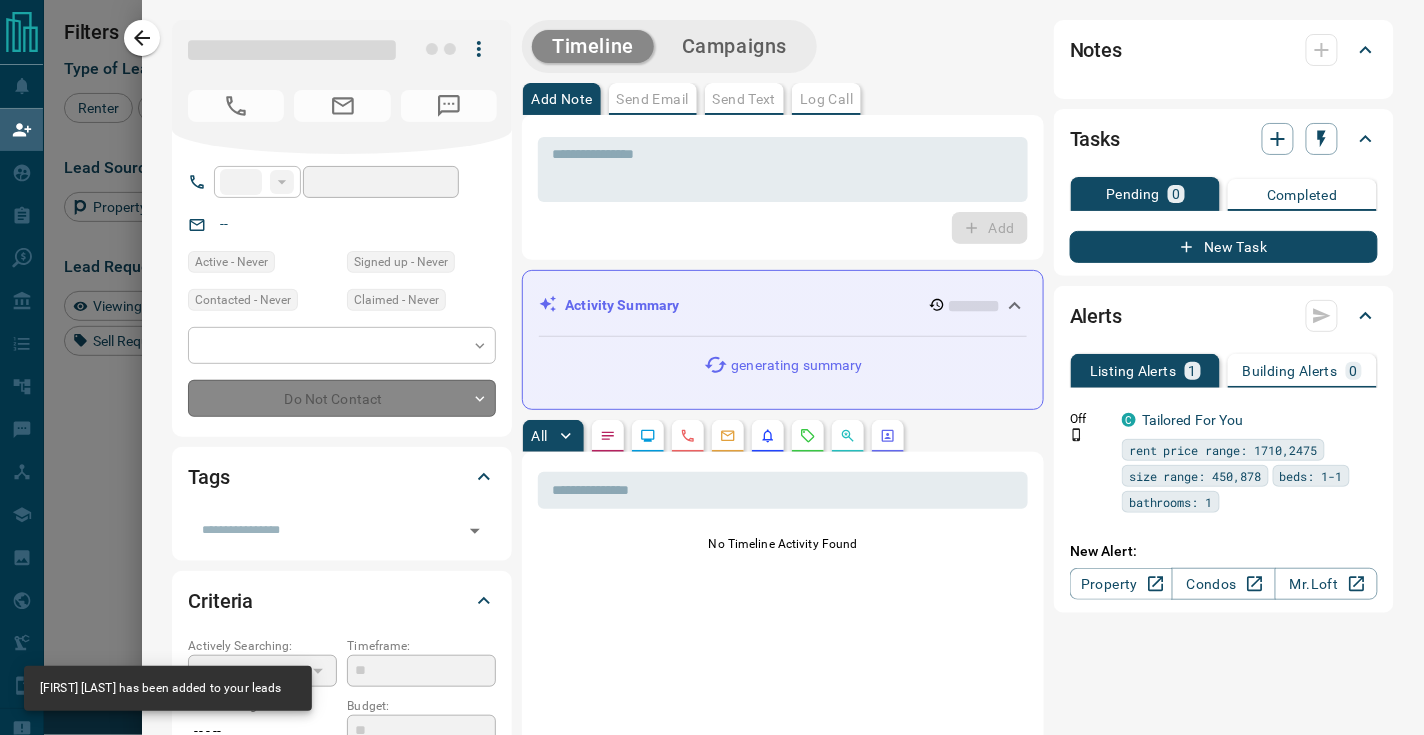 type on "****" 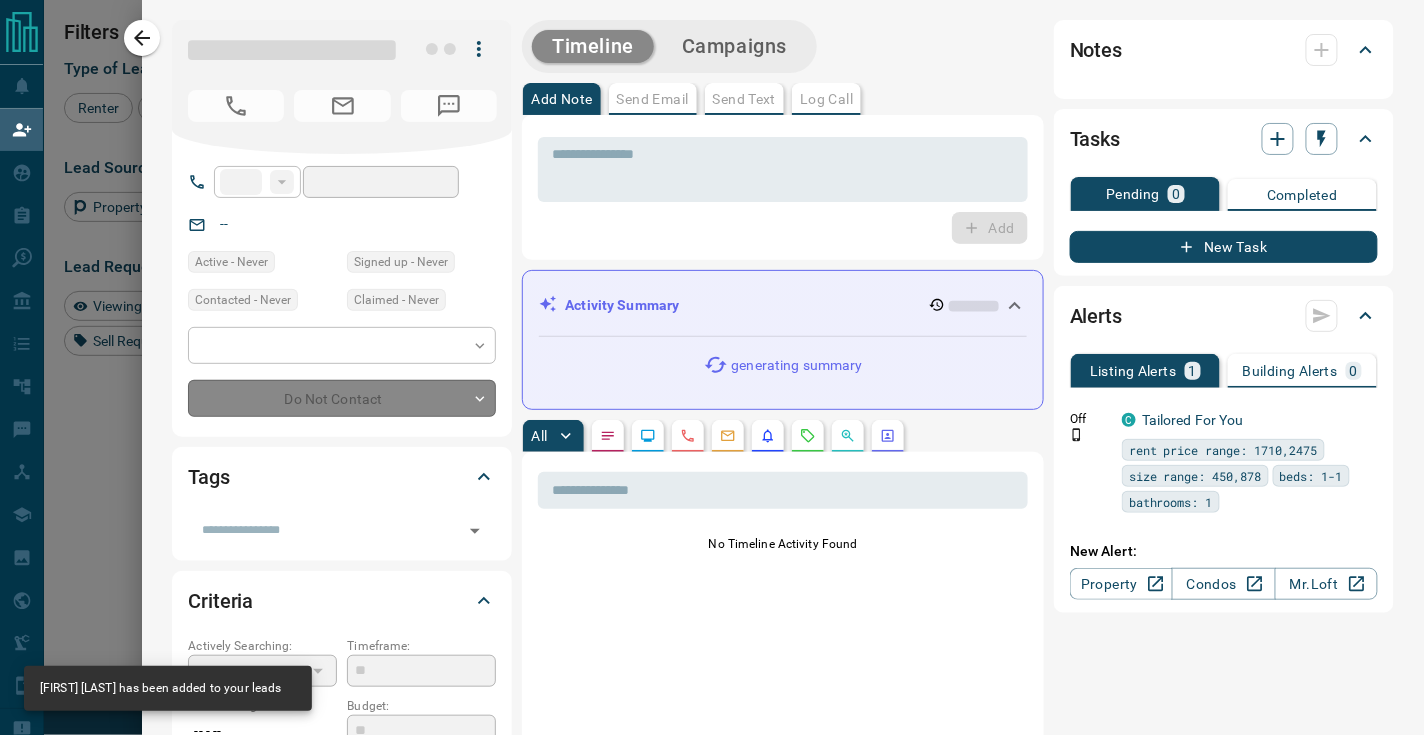 type on "**********" 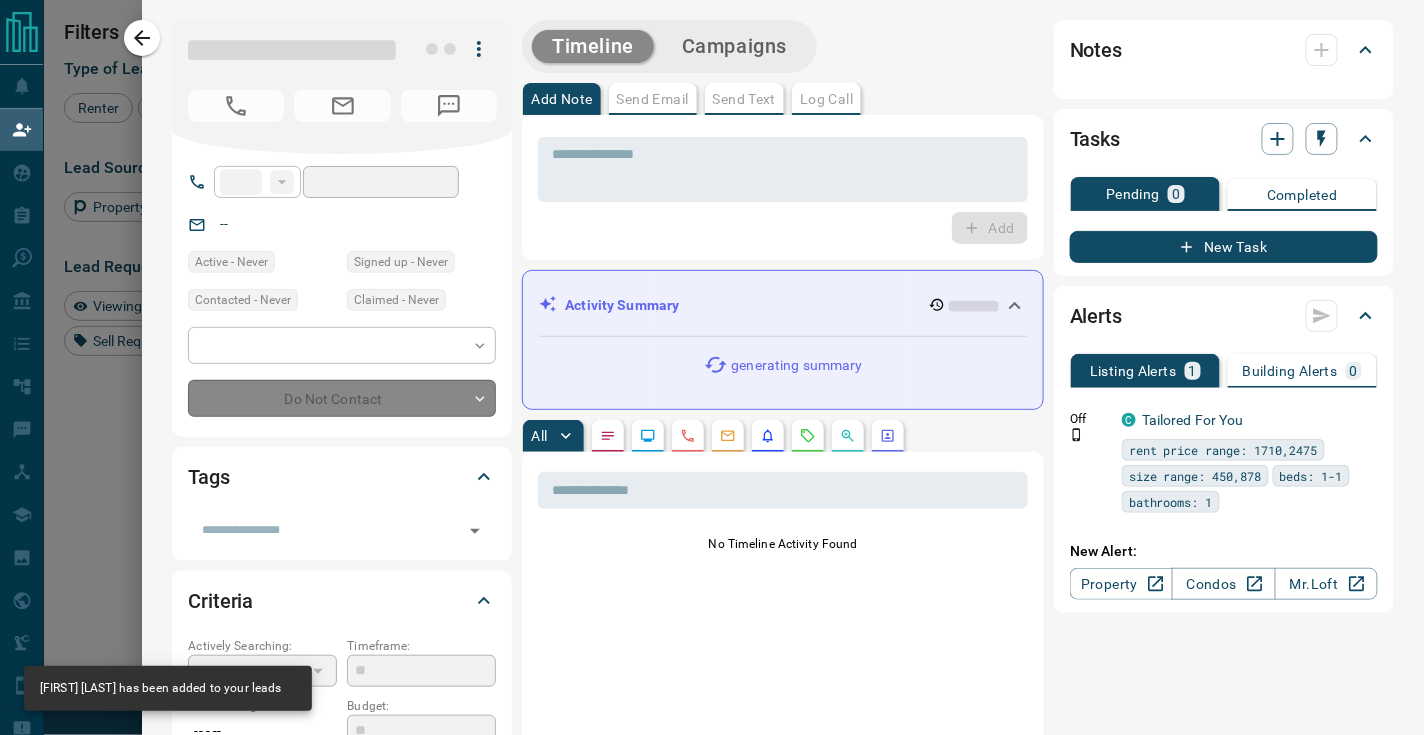 type on "**" 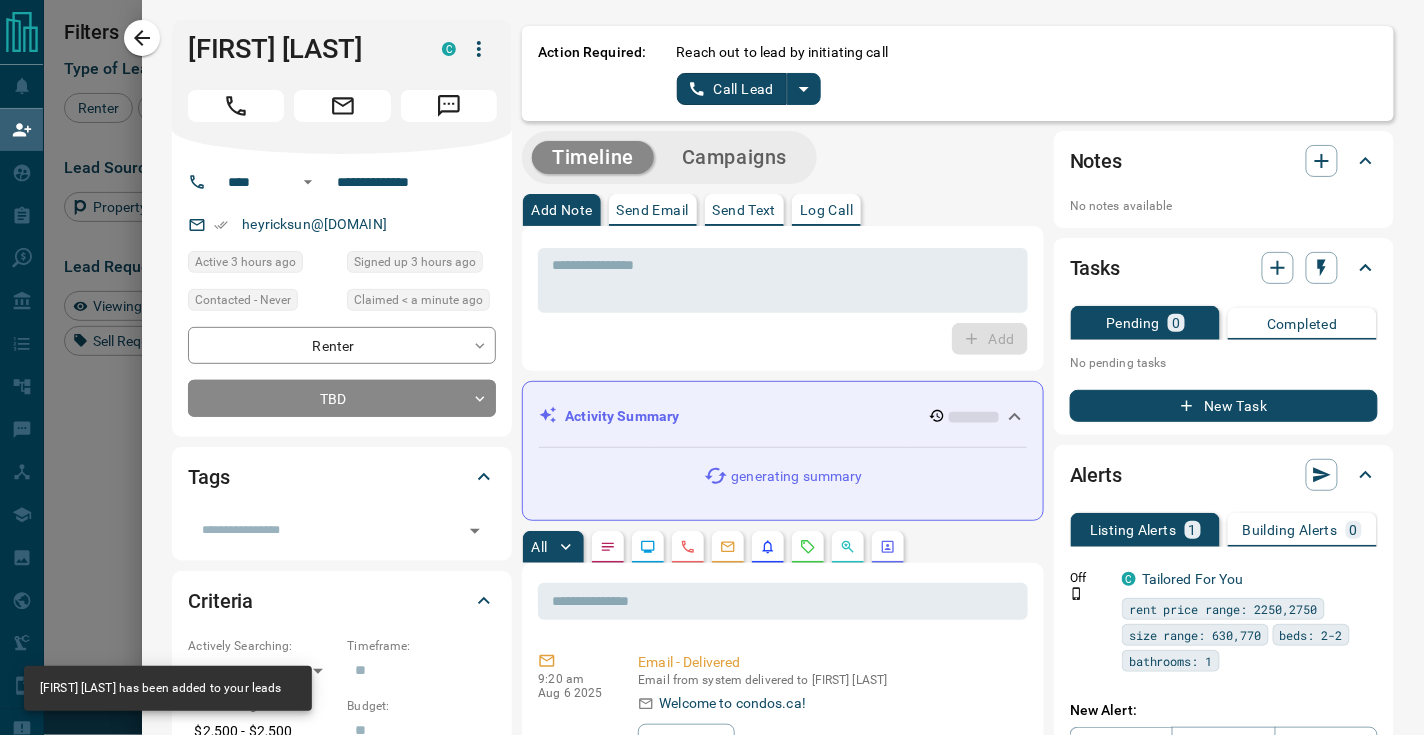 click 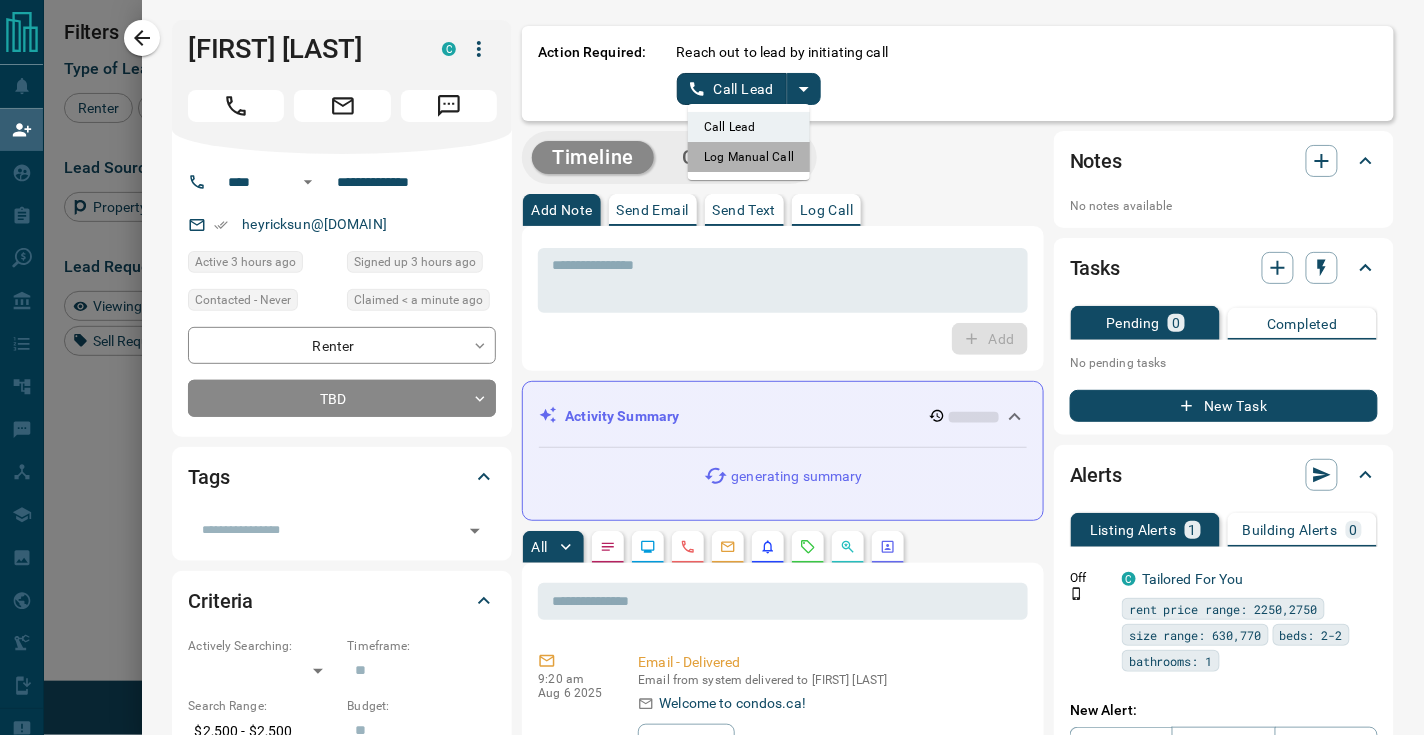 click on "Log Manual Call" at bounding box center [749, 157] 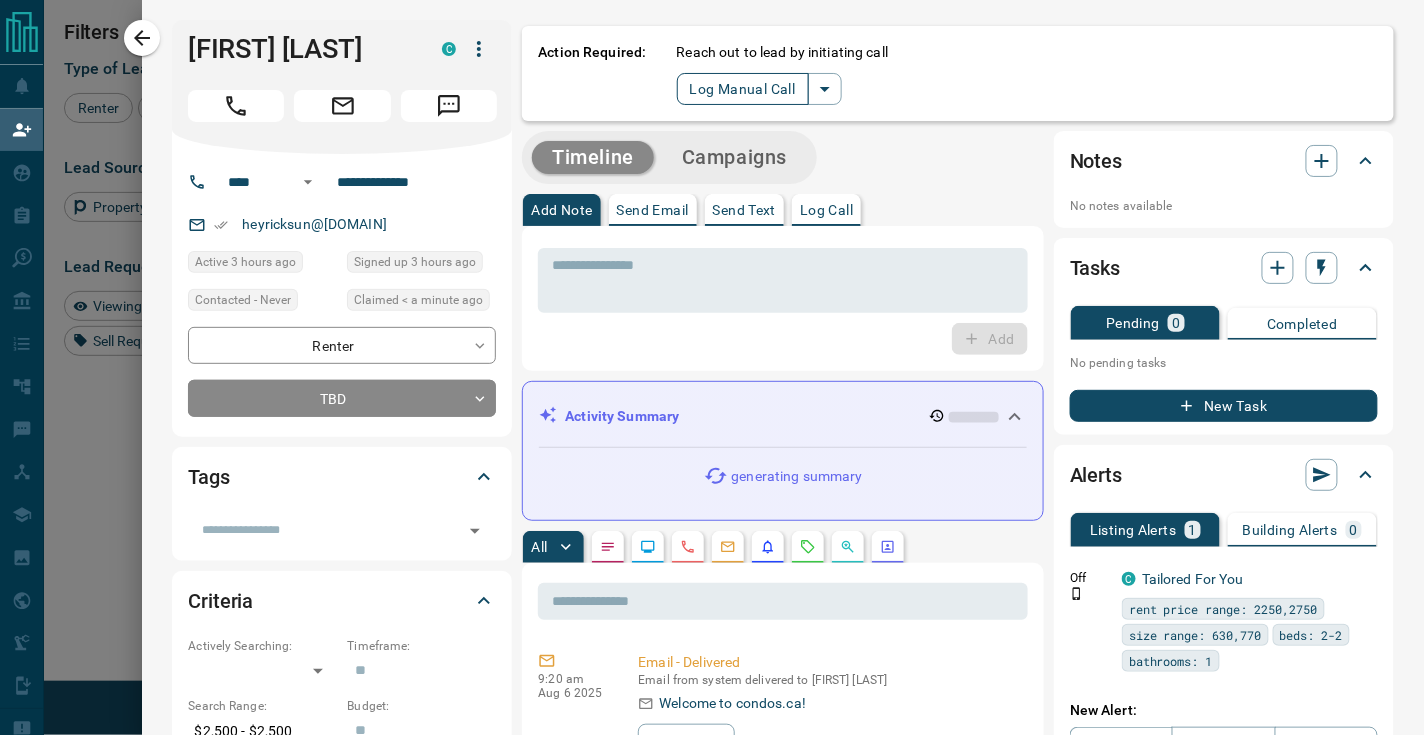 click on "Log Manual Call" at bounding box center [743, 89] 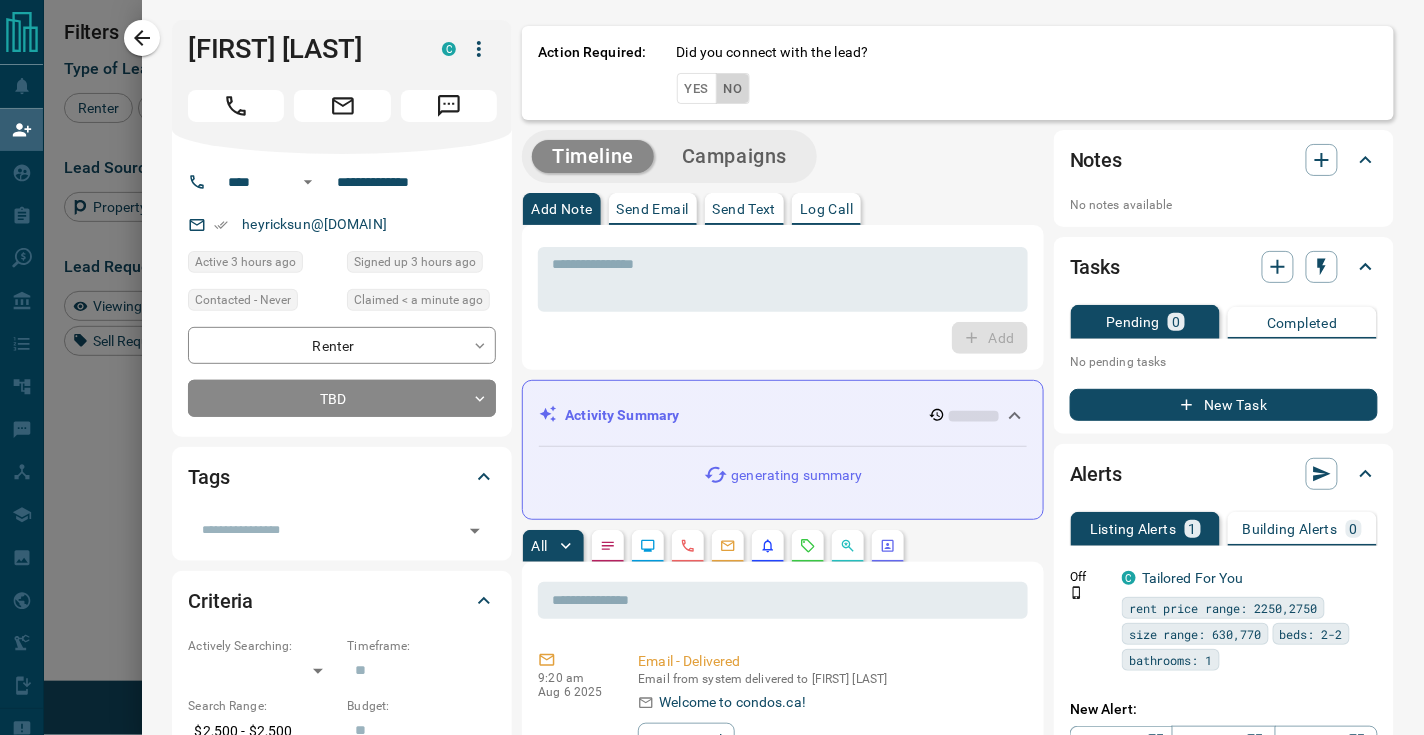 click on "No" at bounding box center [733, 88] 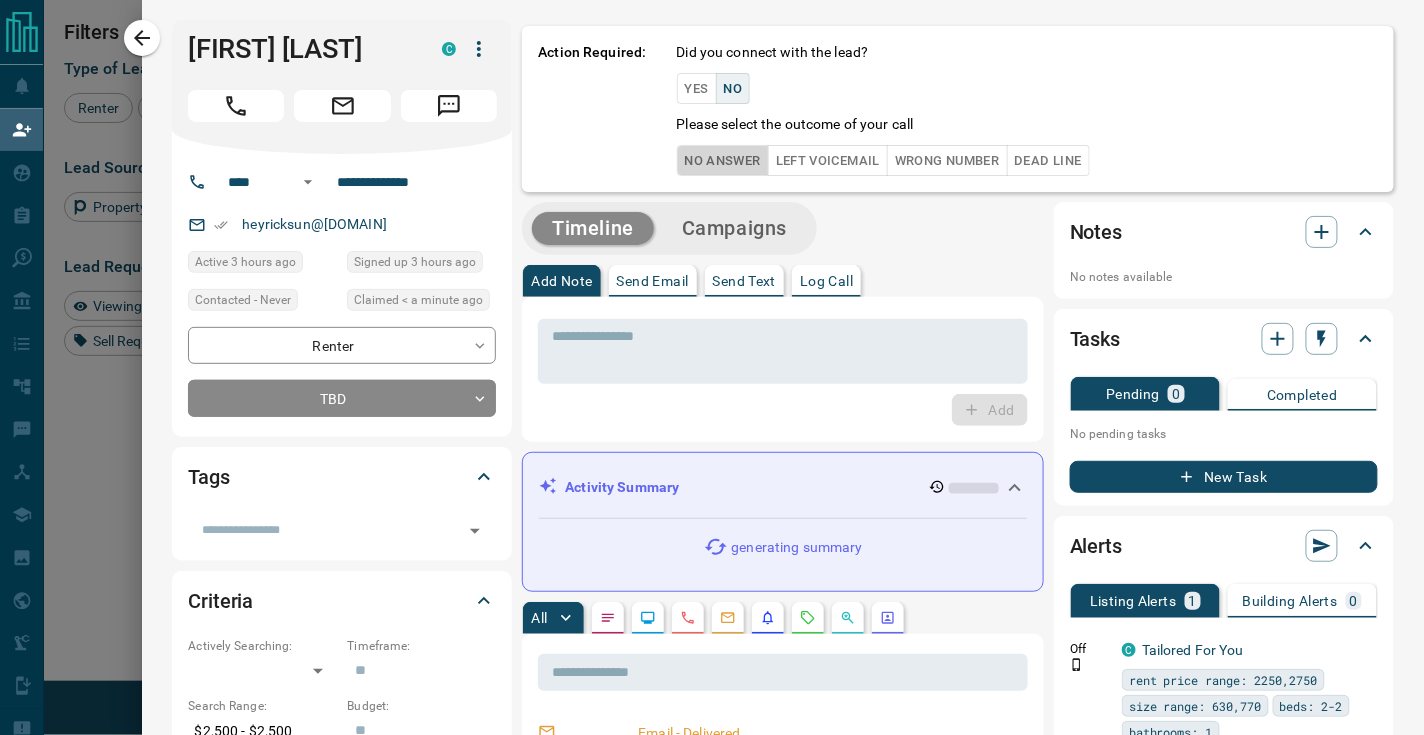 click on "No Answer" at bounding box center (723, 160) 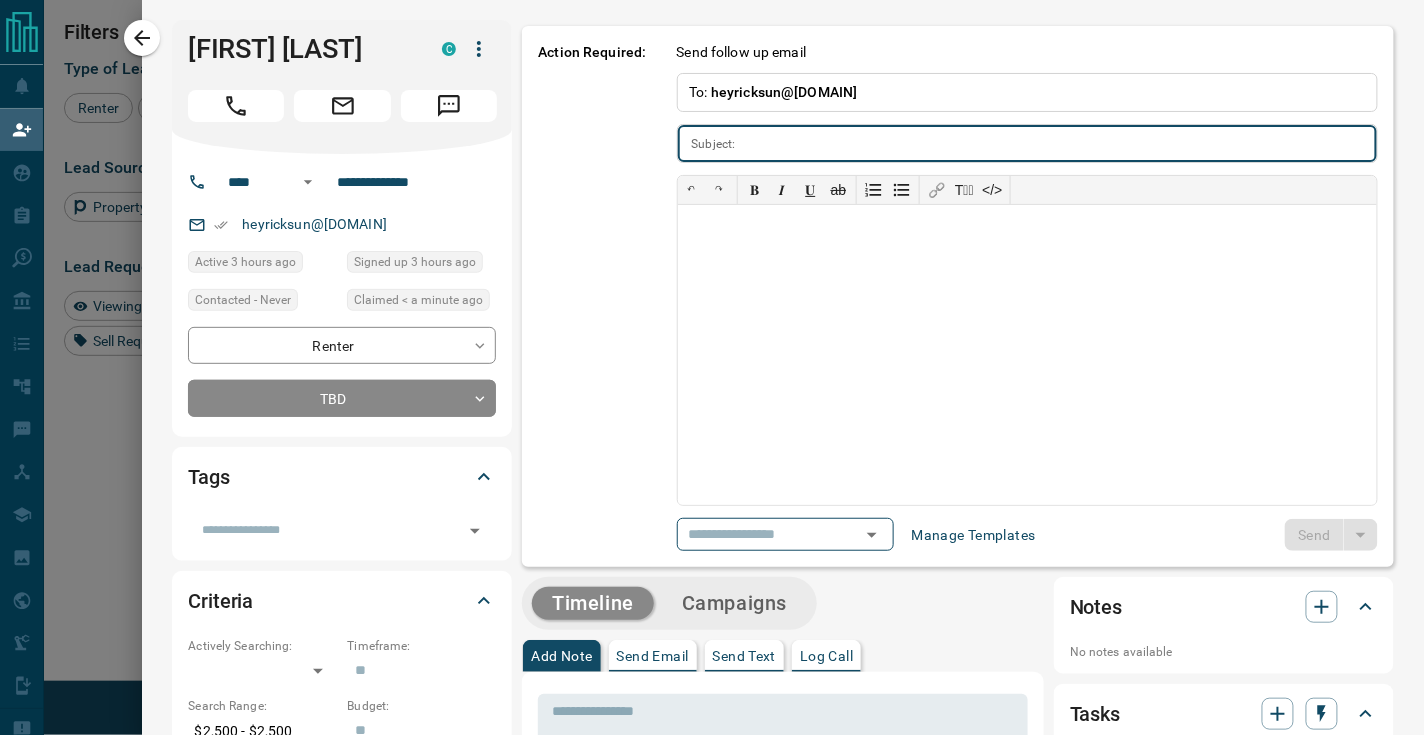 type on "**********" 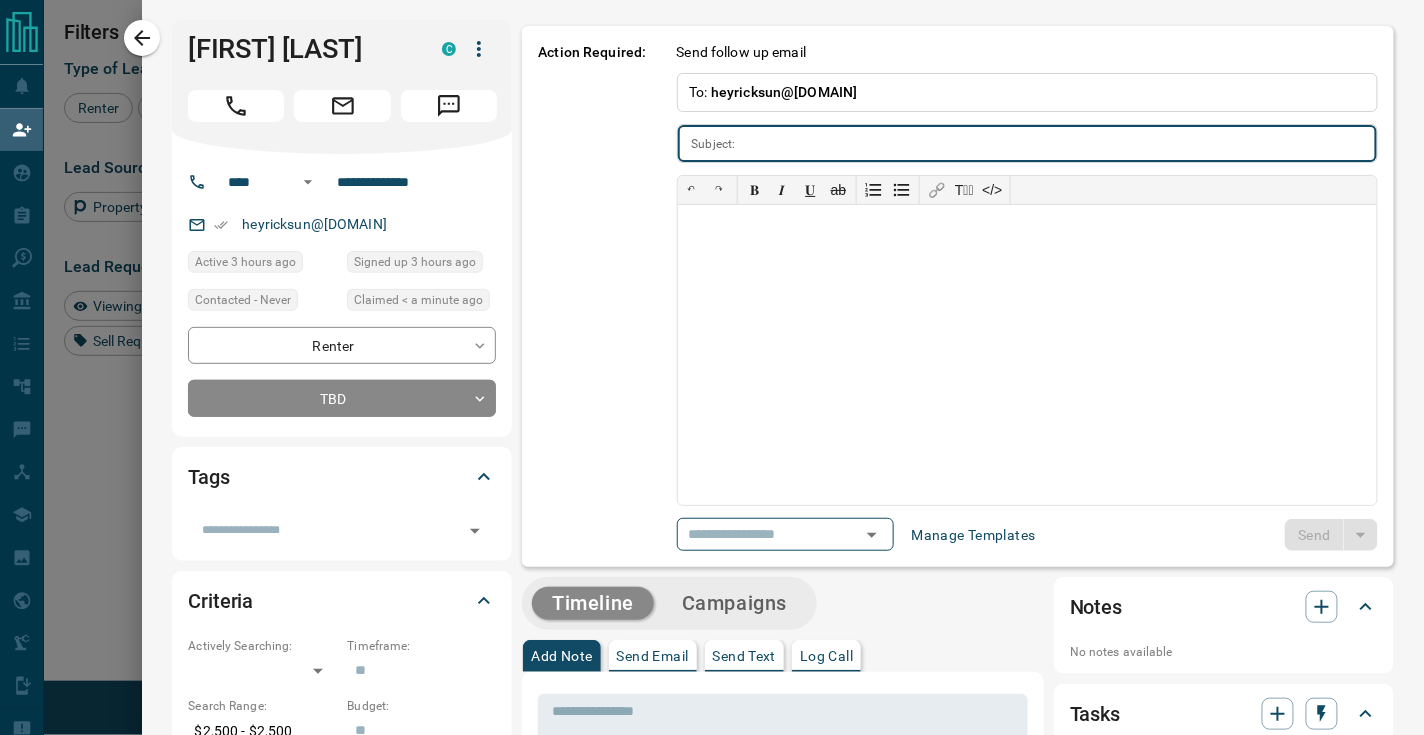 type on "**********" 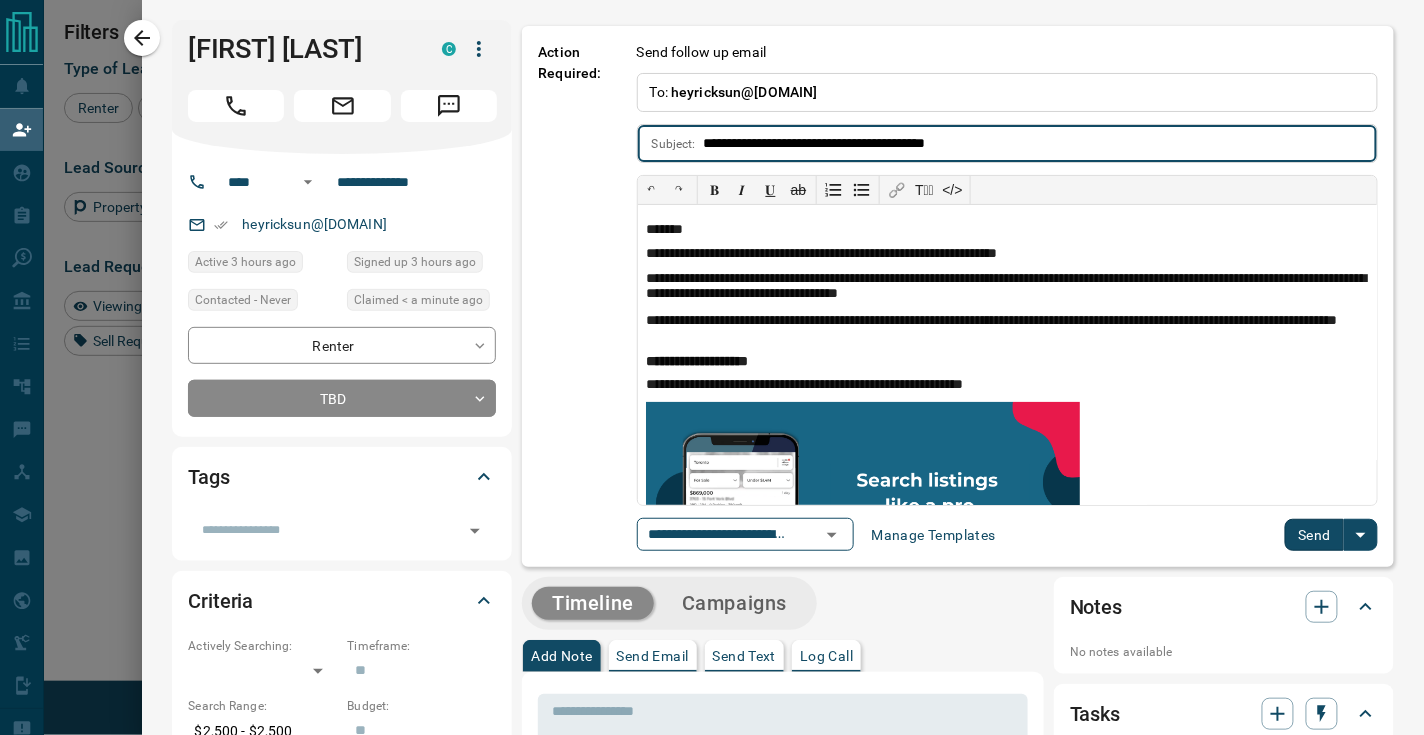click on "Send" at bounding box center [1314, 535] 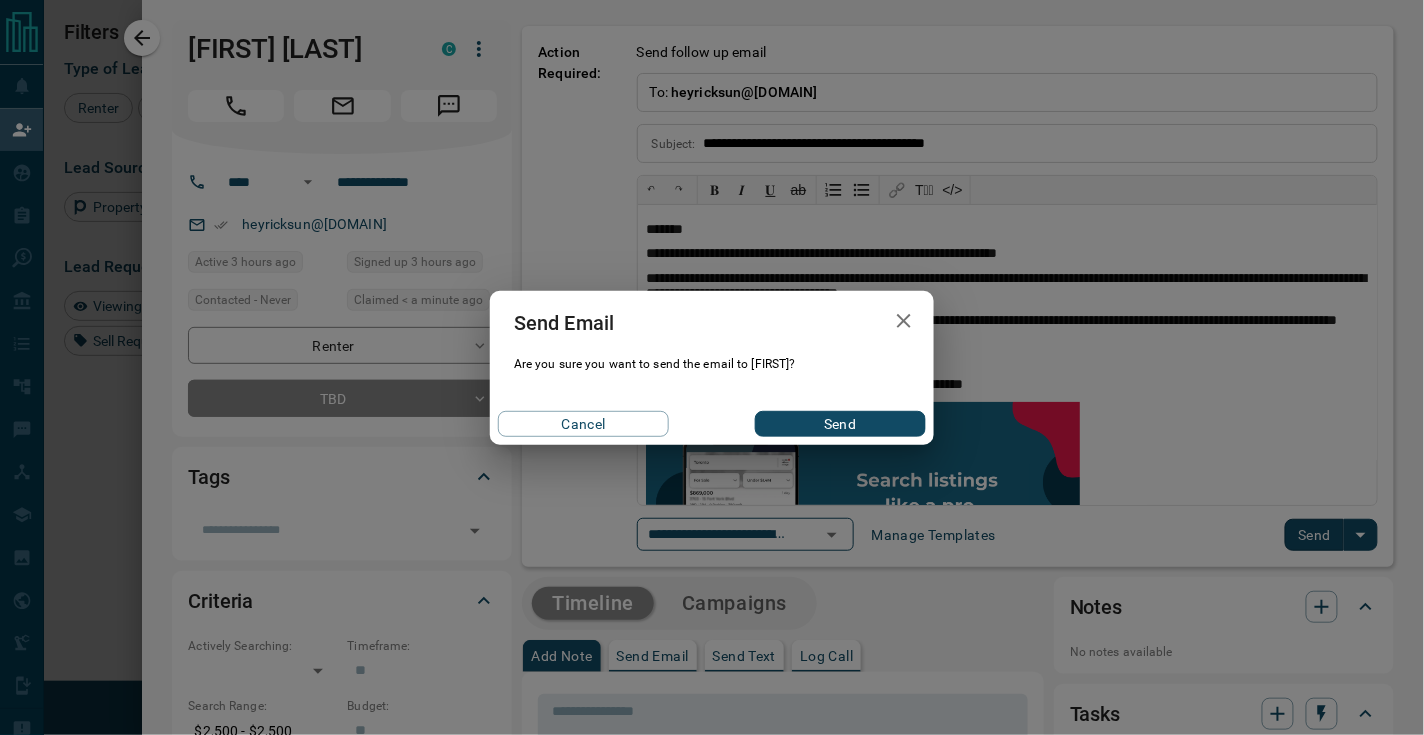 click on "Send" at bounding box center (840, 424) 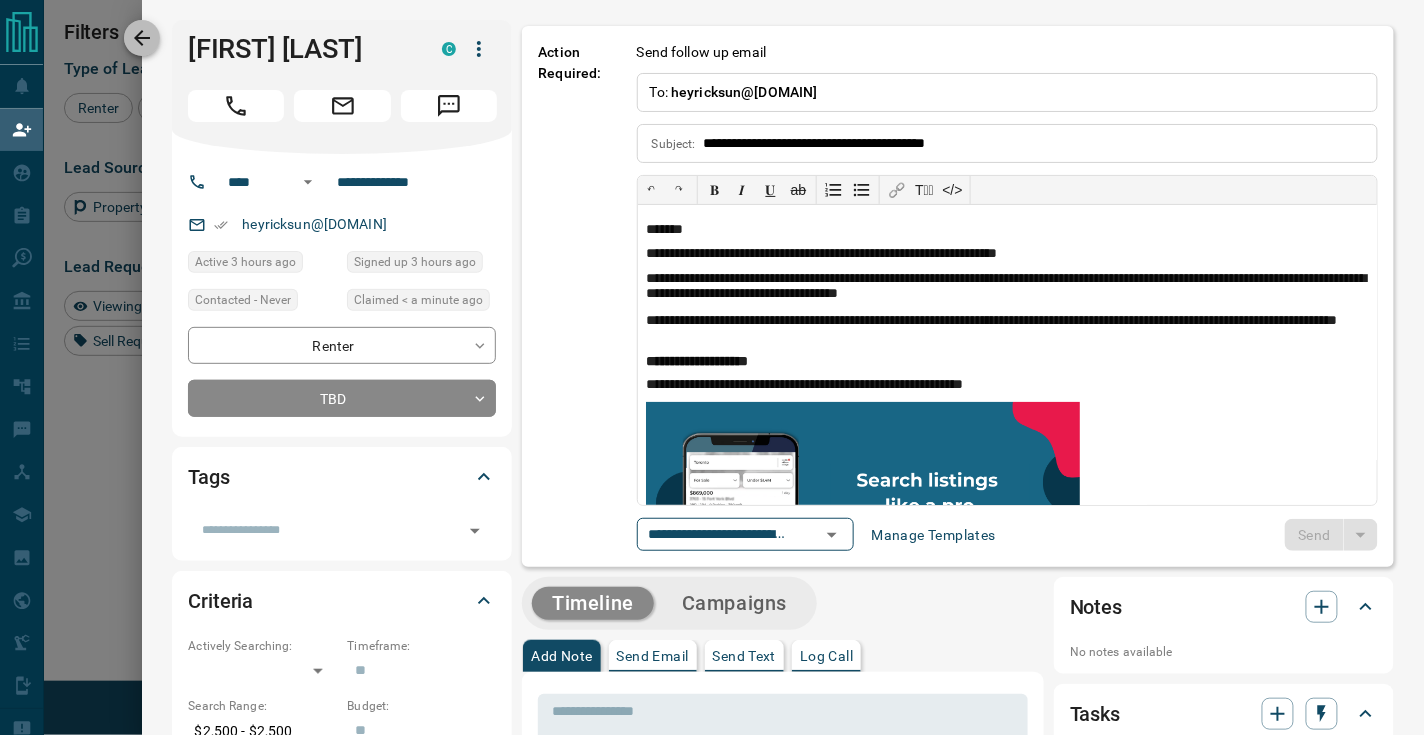 click 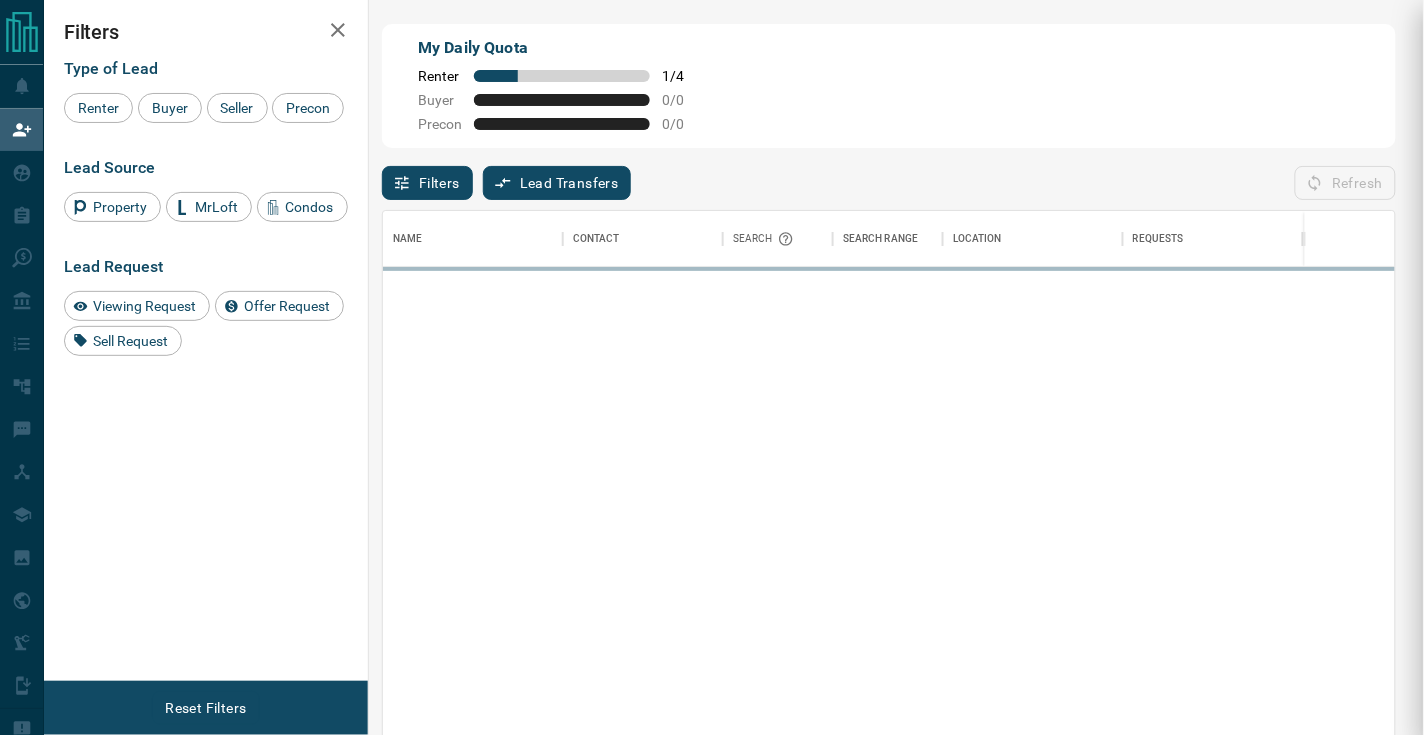 scroll, scrollTop: 0, scrollLeft: 1, axis: horizontal 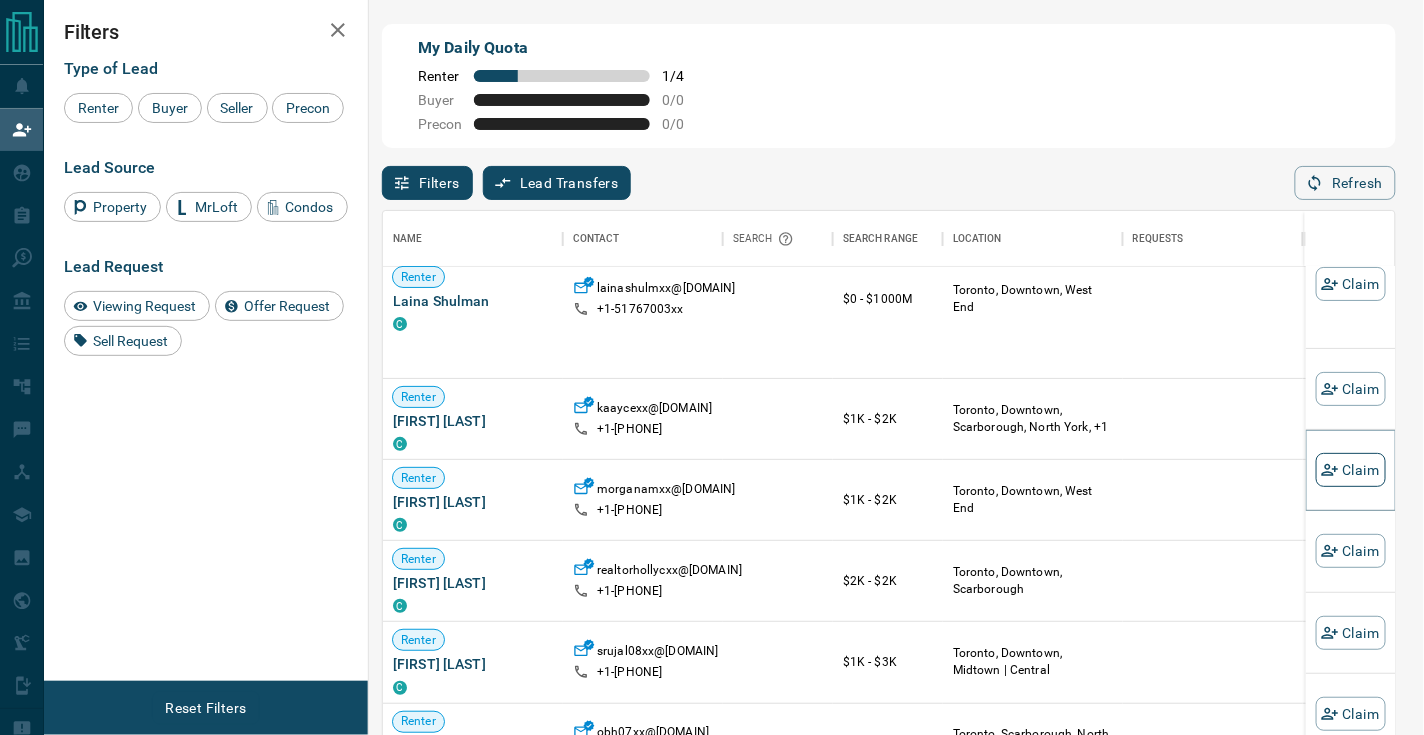 click on "Claim" at bounding box center (1351, 470) 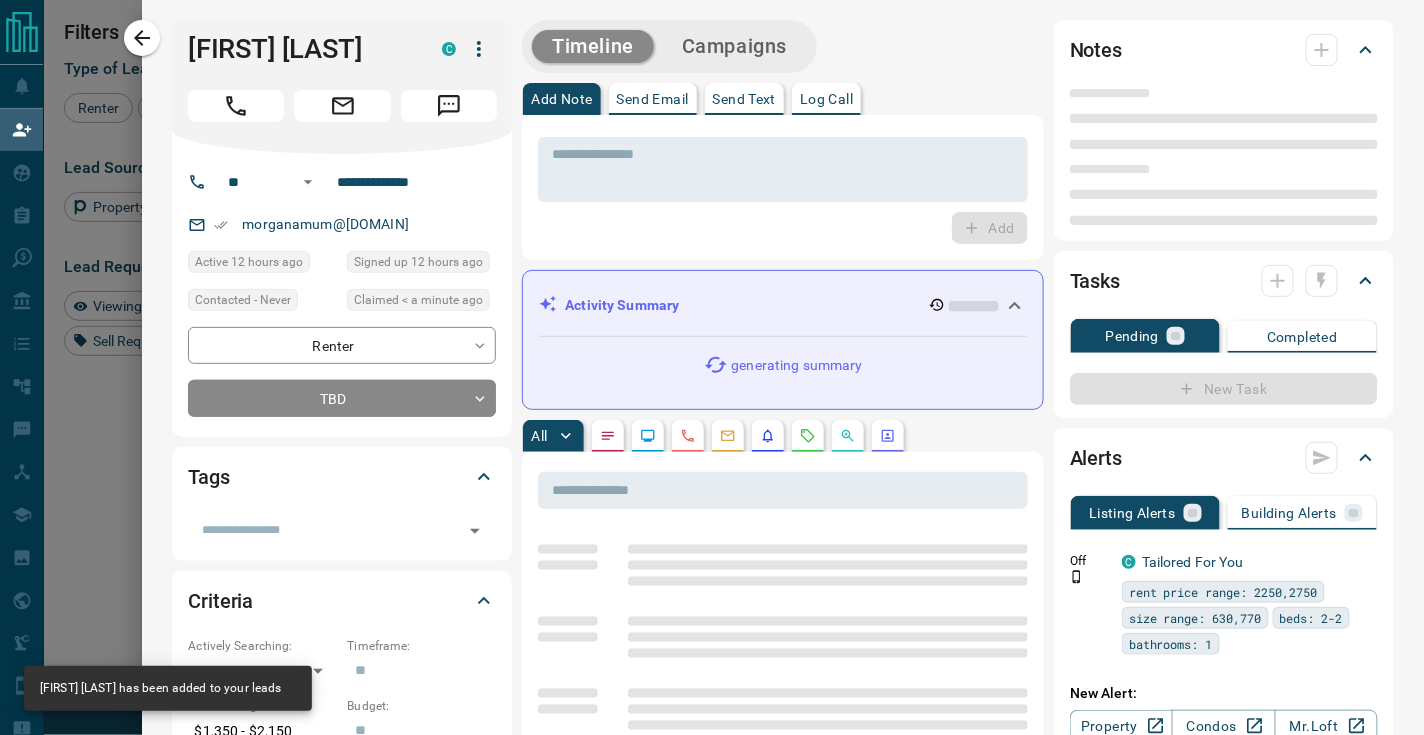type on "**" 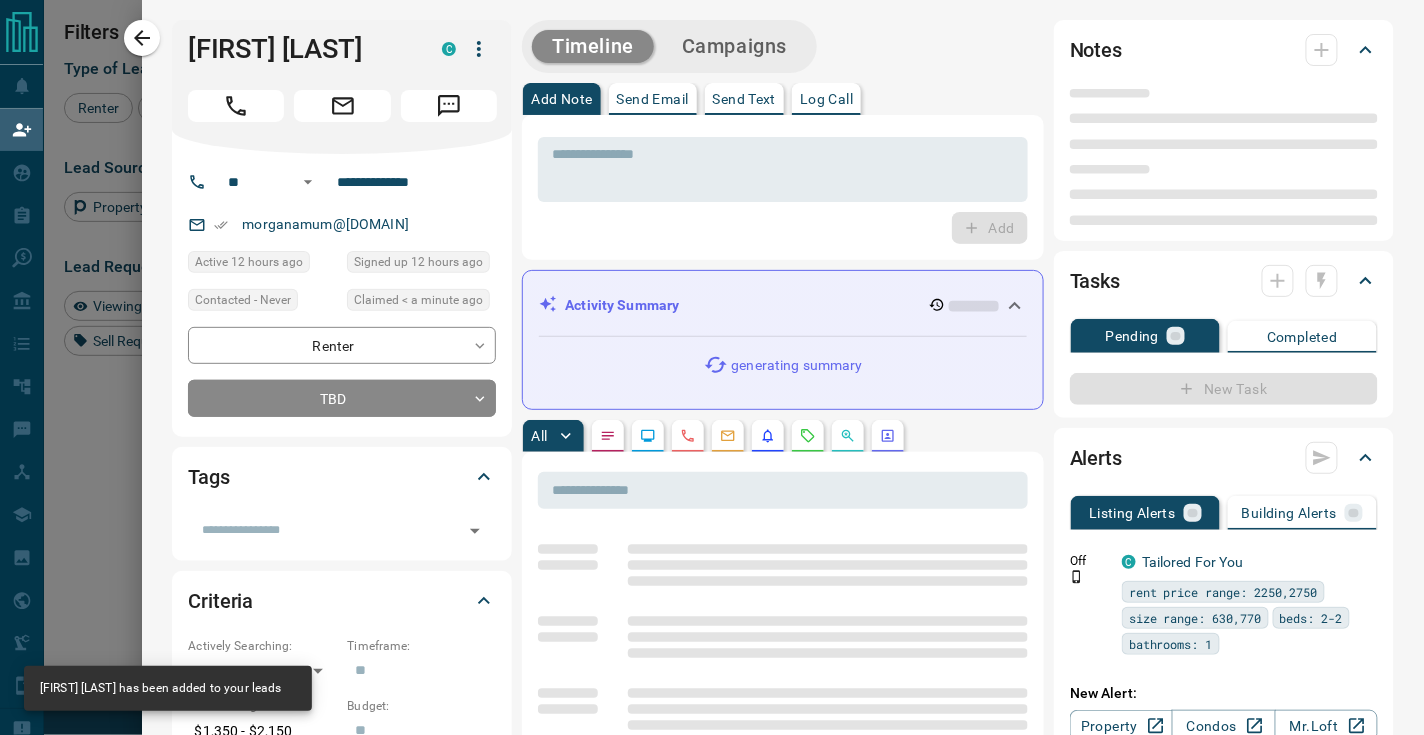 type on "**********" 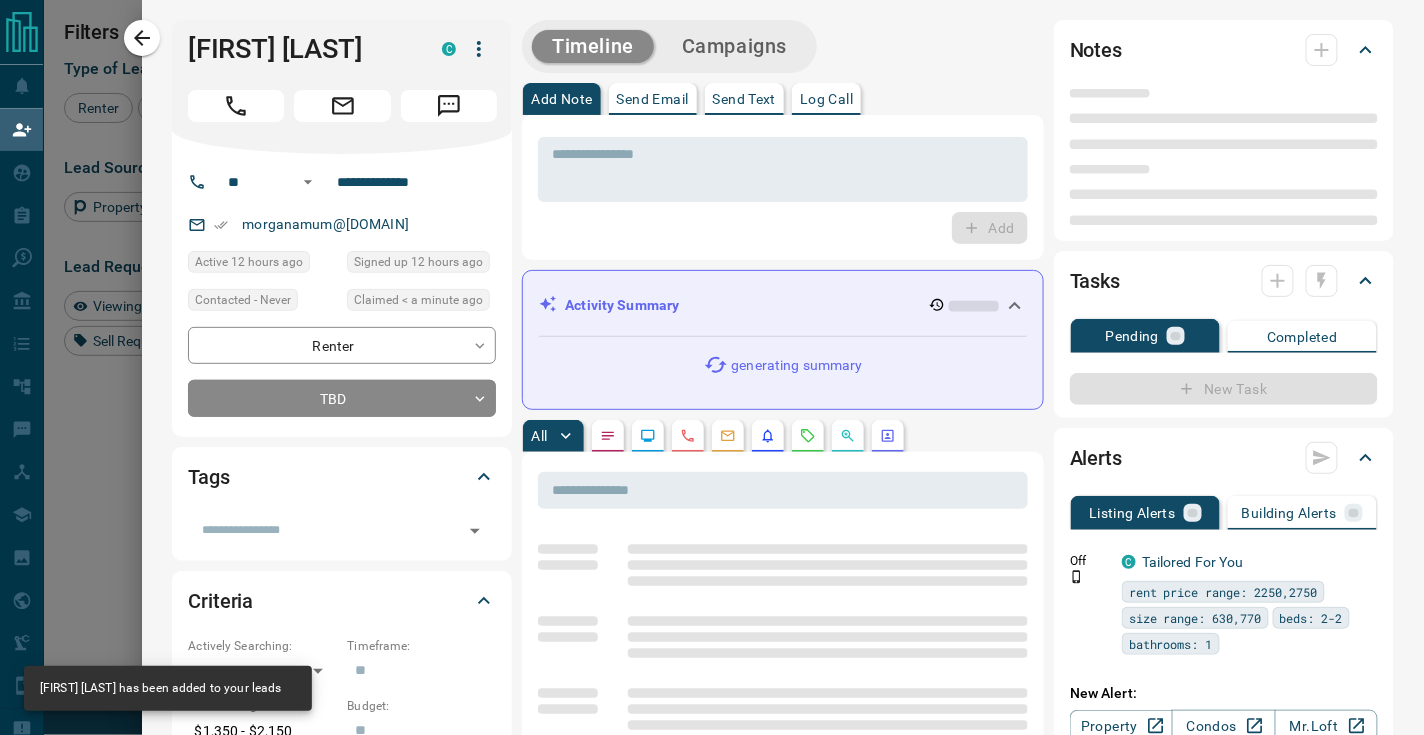 type on "**********" 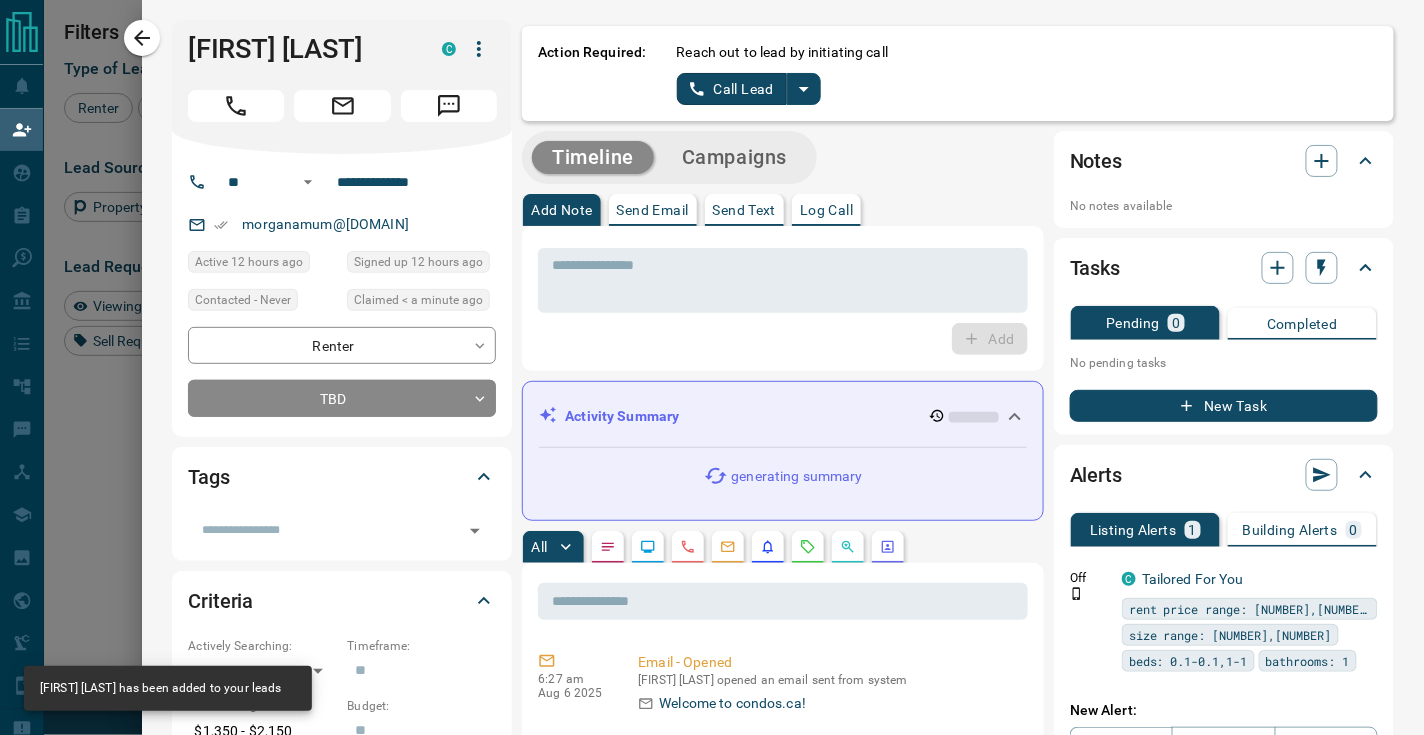 scroll, scrollTop: 0, scrollLeft: 0, axis: both 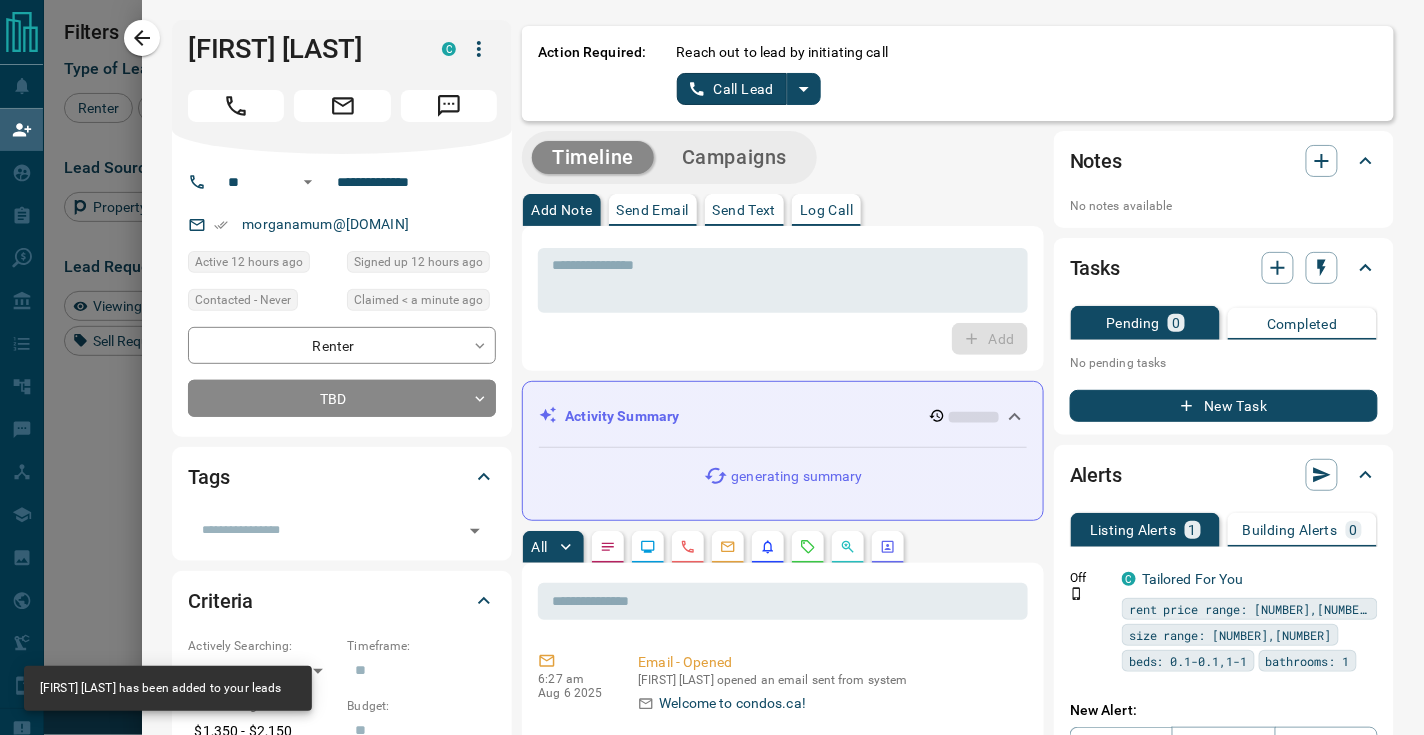 click 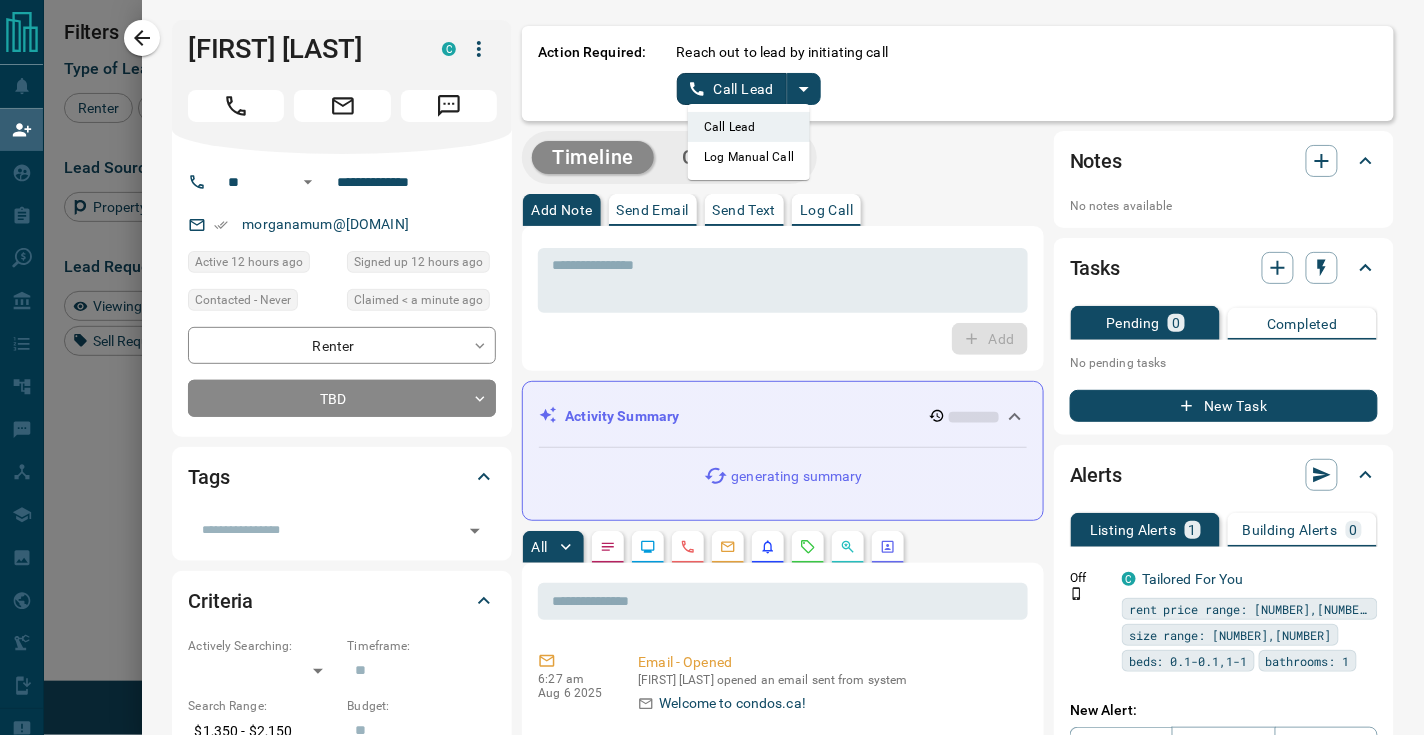 click on "Log Manual Call" at bounding box center (749, 157) 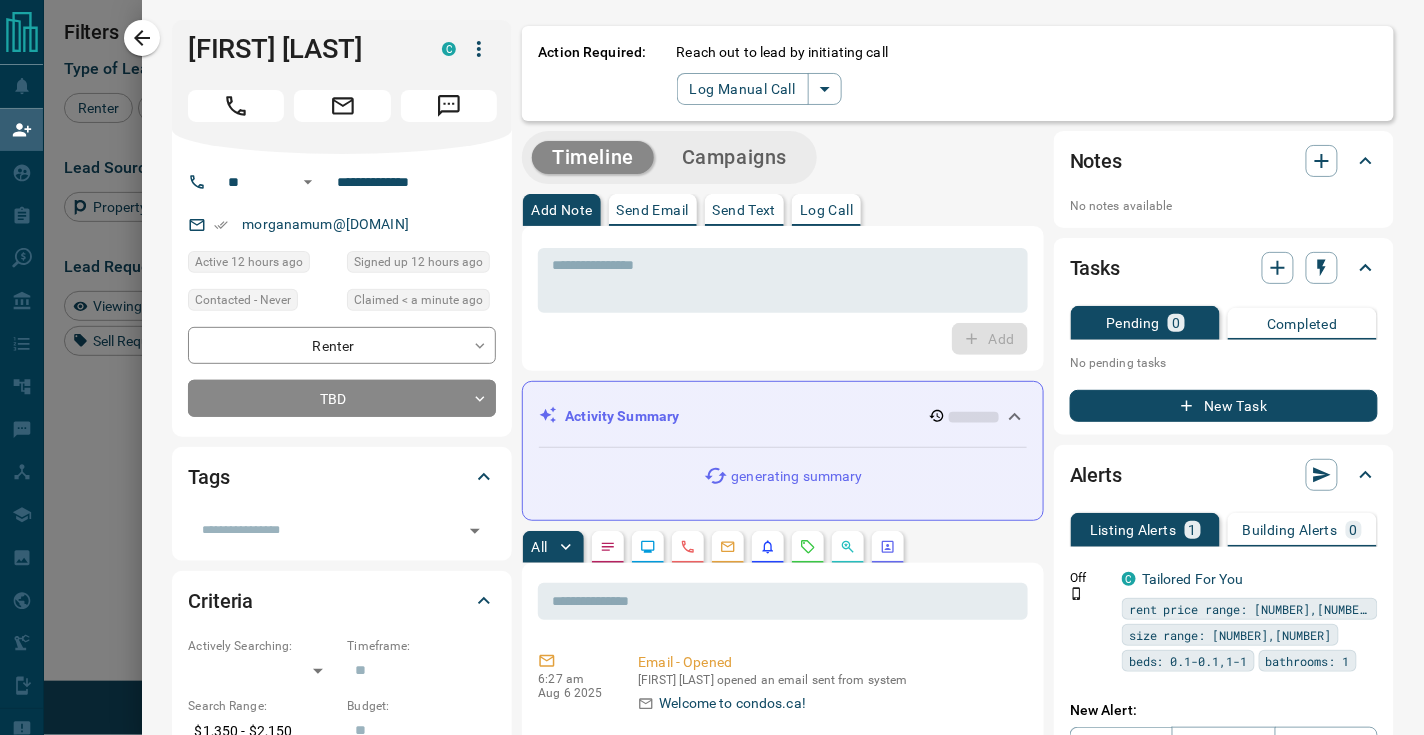 click on "Action Required: Reach out to lead by initiating call Log Manual Call" at bounding box center [958, 73] 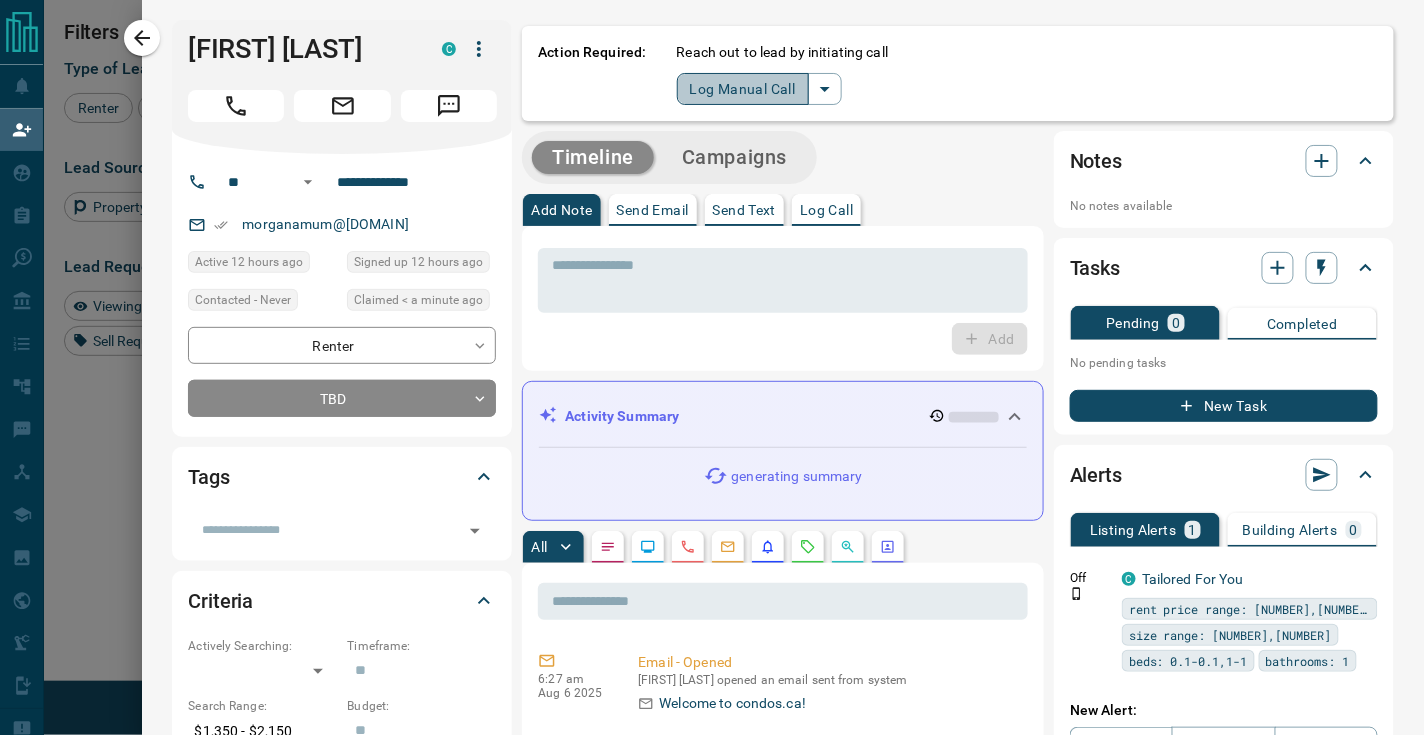 click on "Log Manual Call" at bounding box center (743, 89) 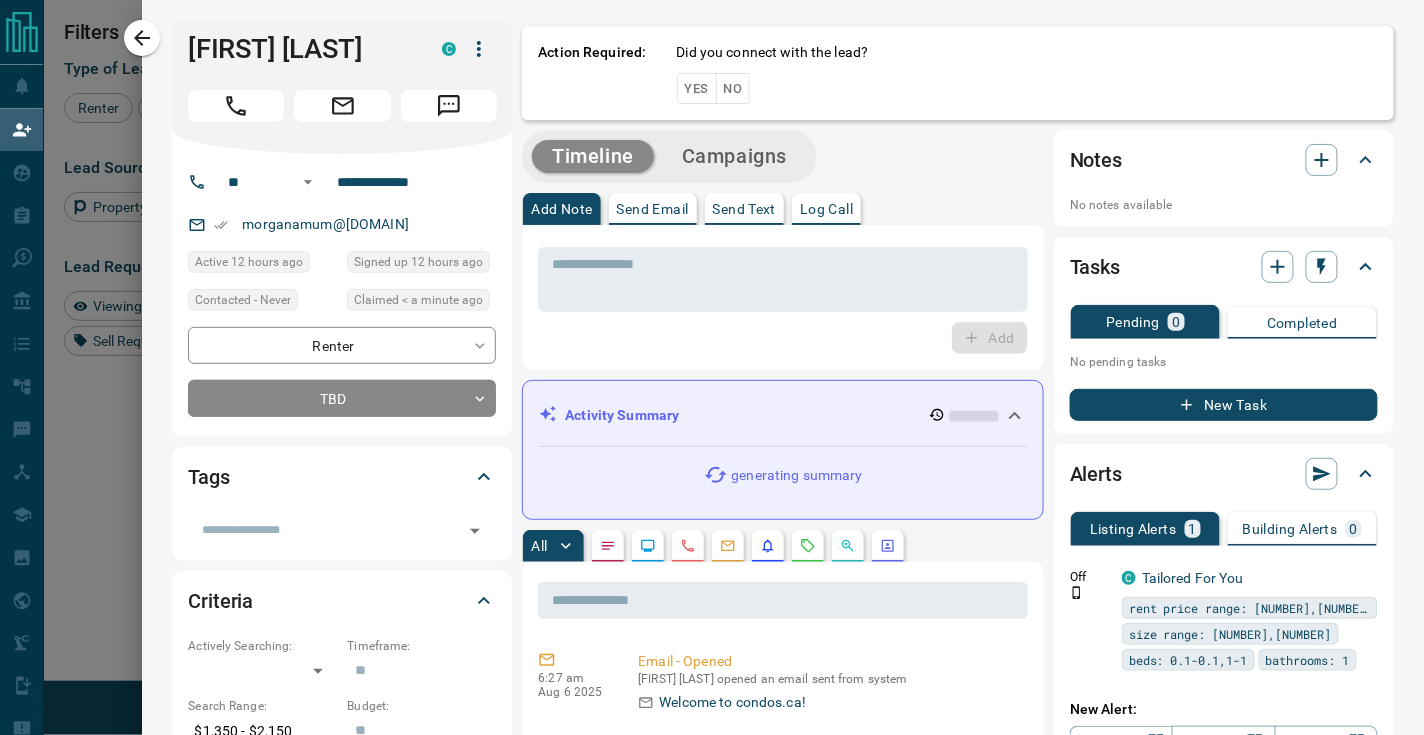 click on "No" at bounding box center [733, 88] 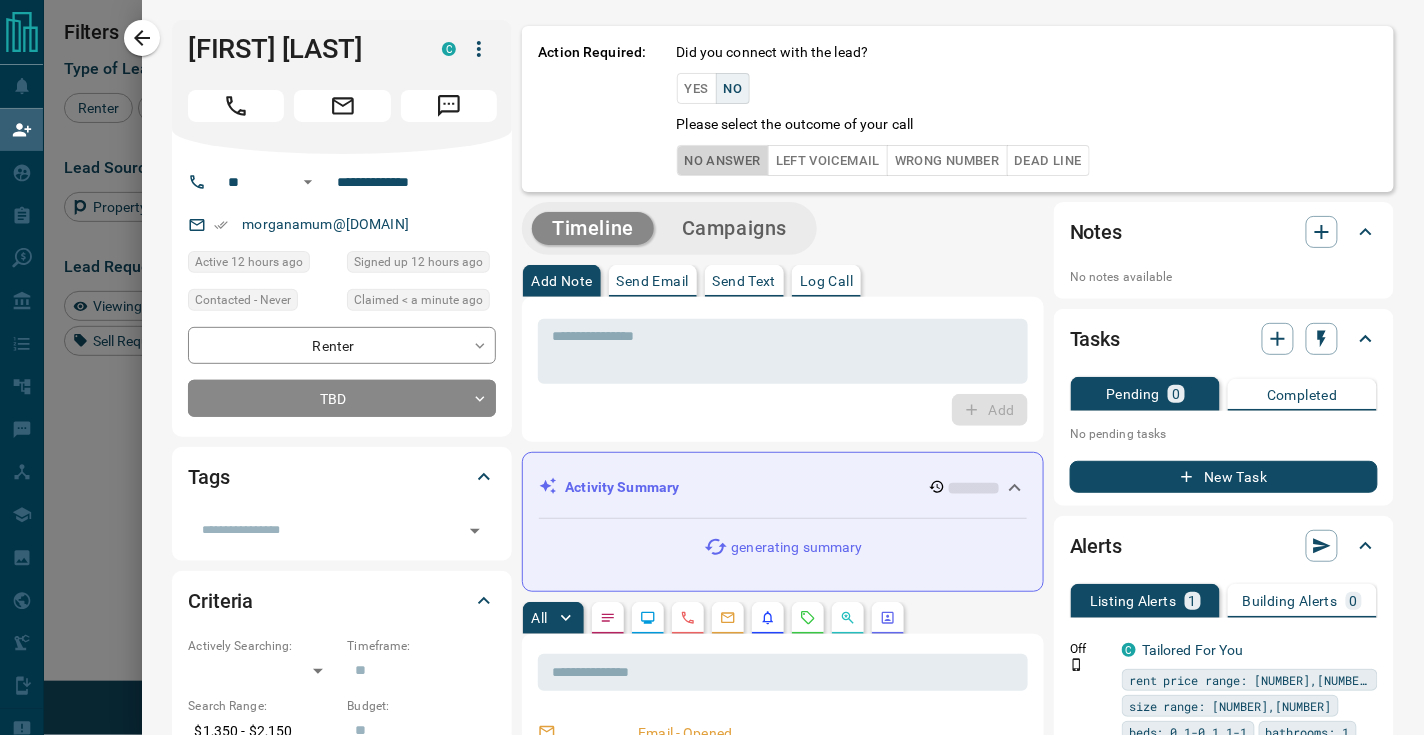 click on "No Answer" at bounding box center (723, 160) 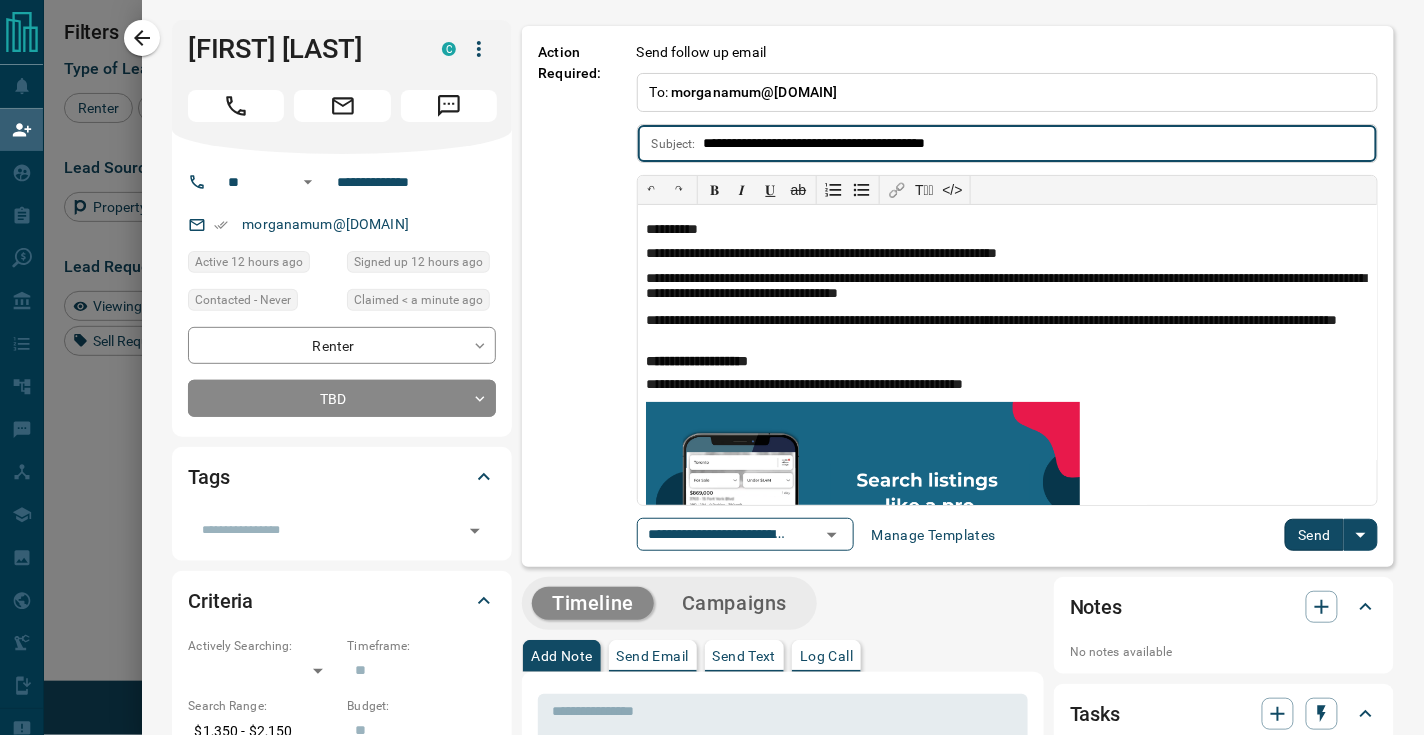 click on "Send" at bounding box center [1314, 535] 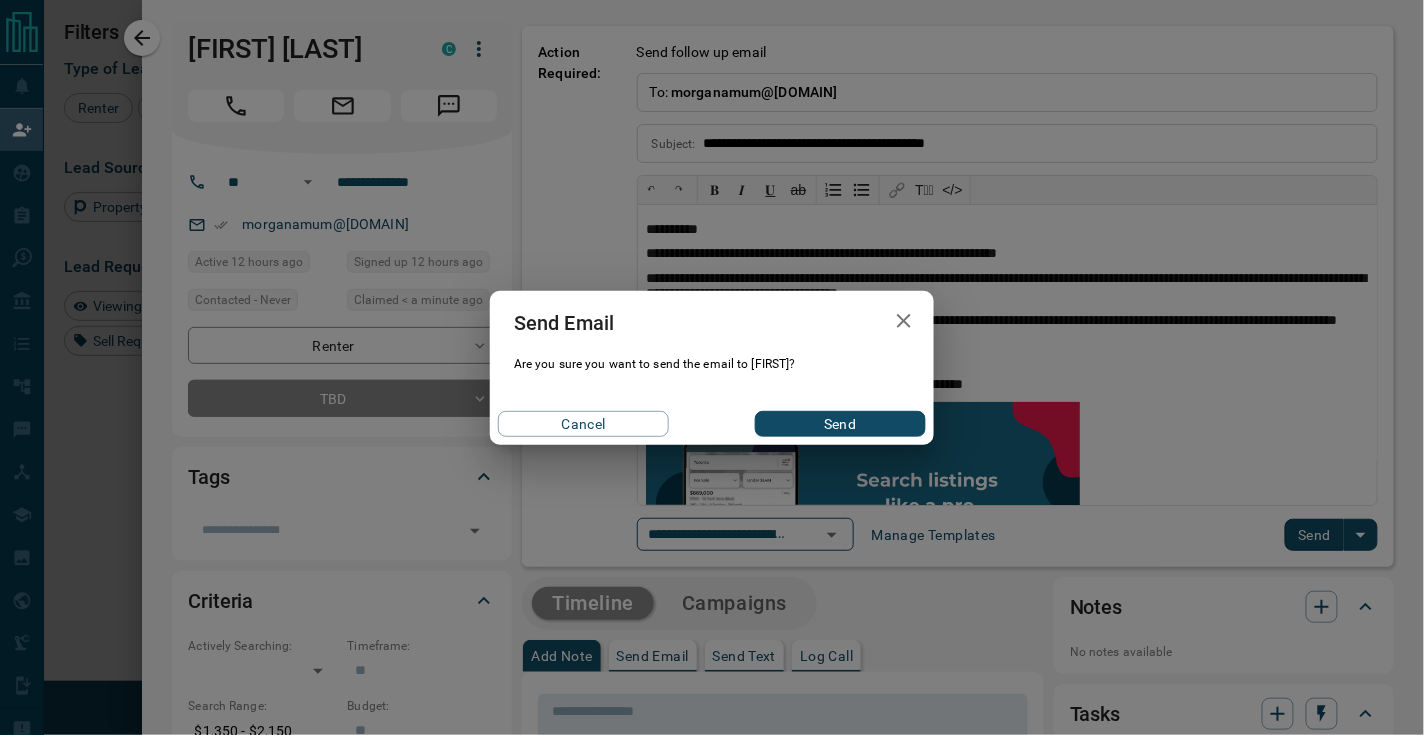click on "Send" at bounding box center [840, 424] 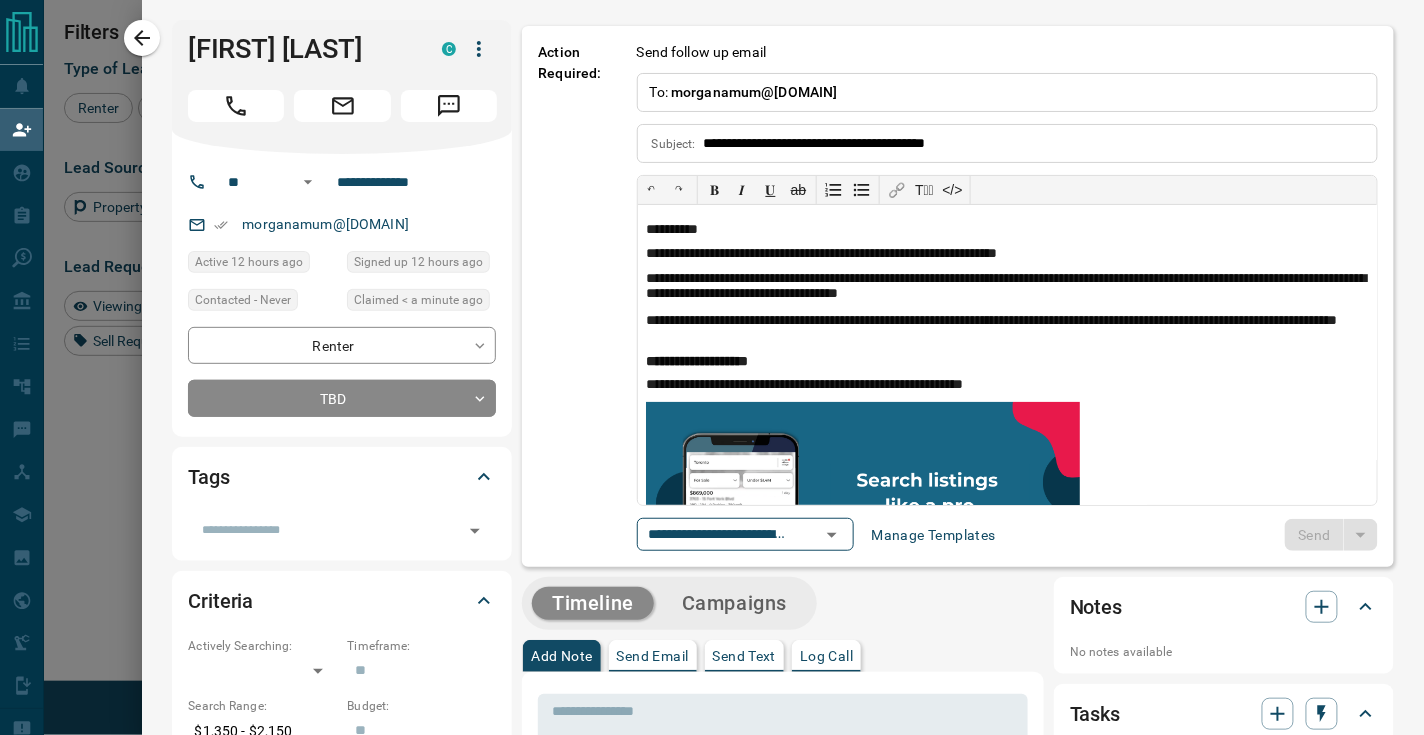 click on "**********" at bounding box center [783, 1376] 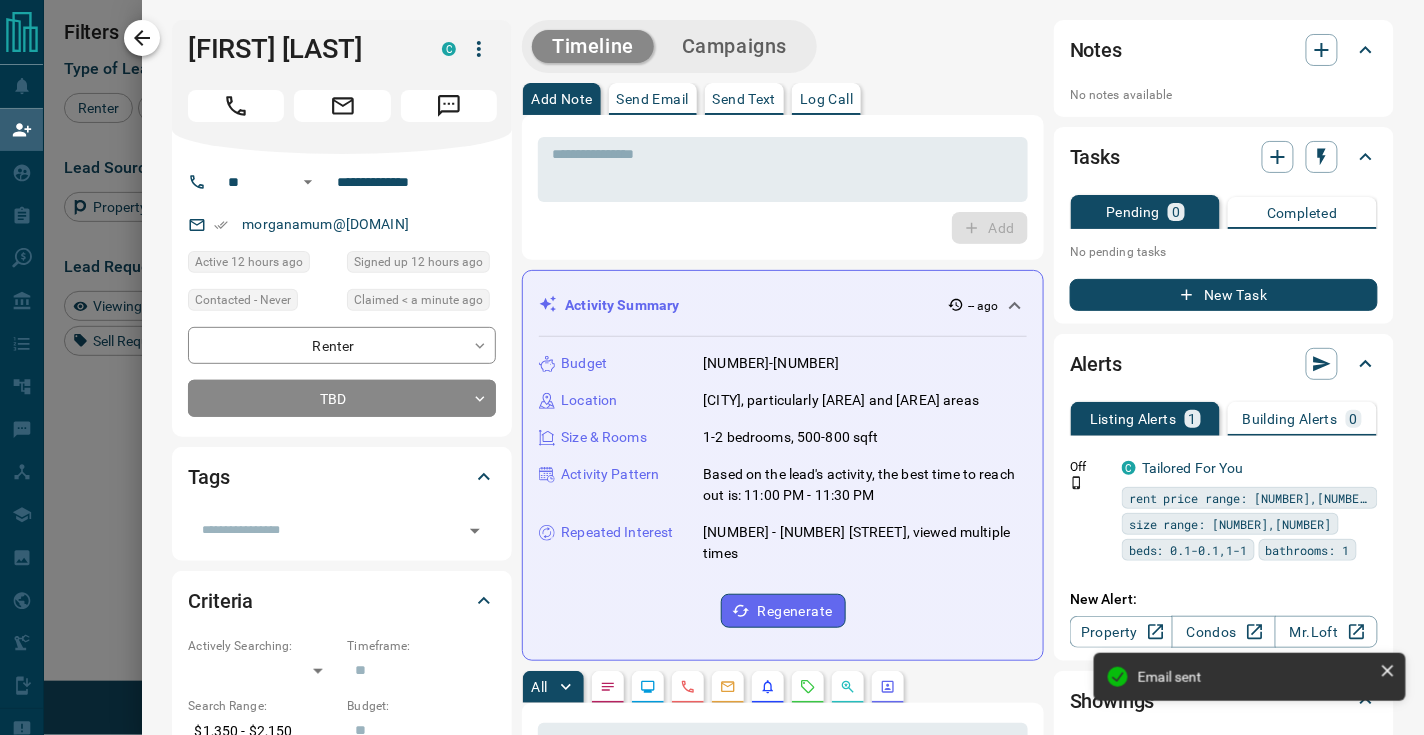 click 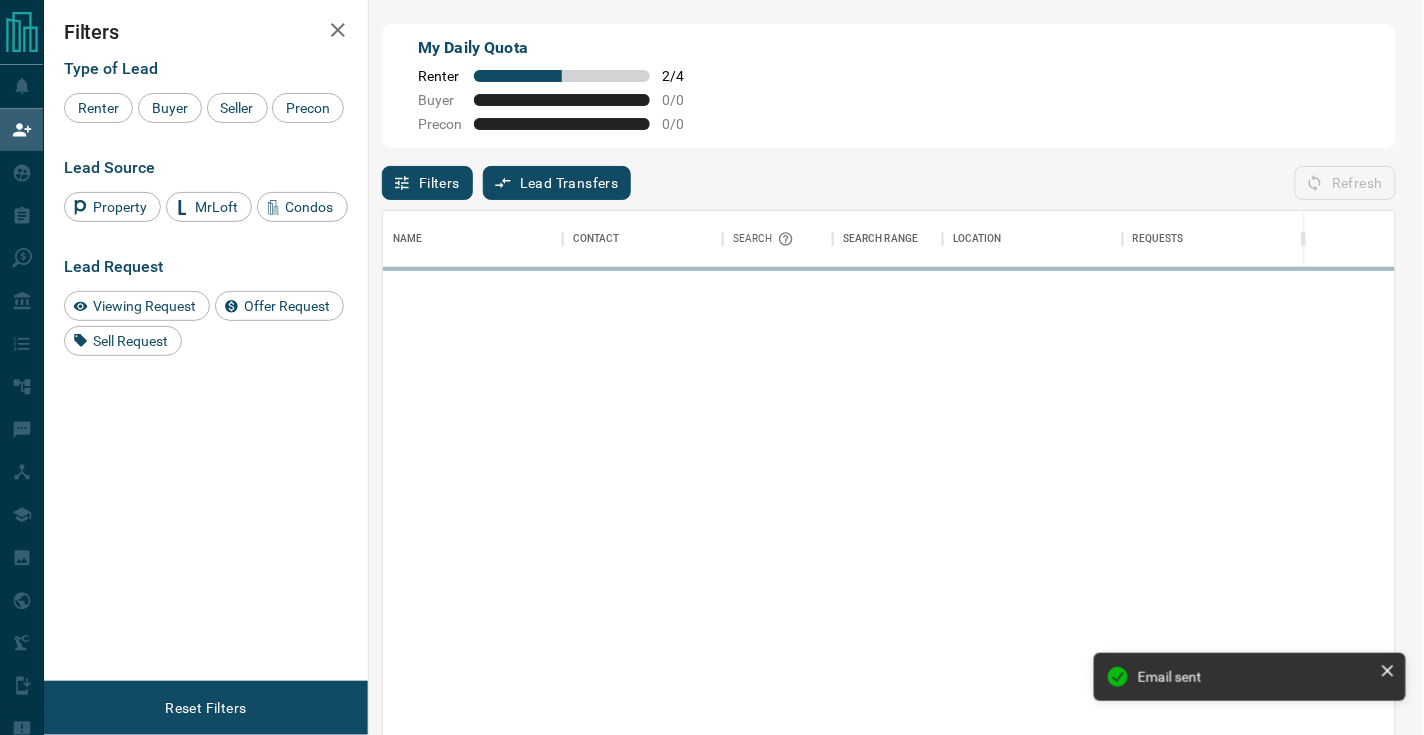 scroll, scrollTop: 0, scrollLeft: 1, axis: horizontal 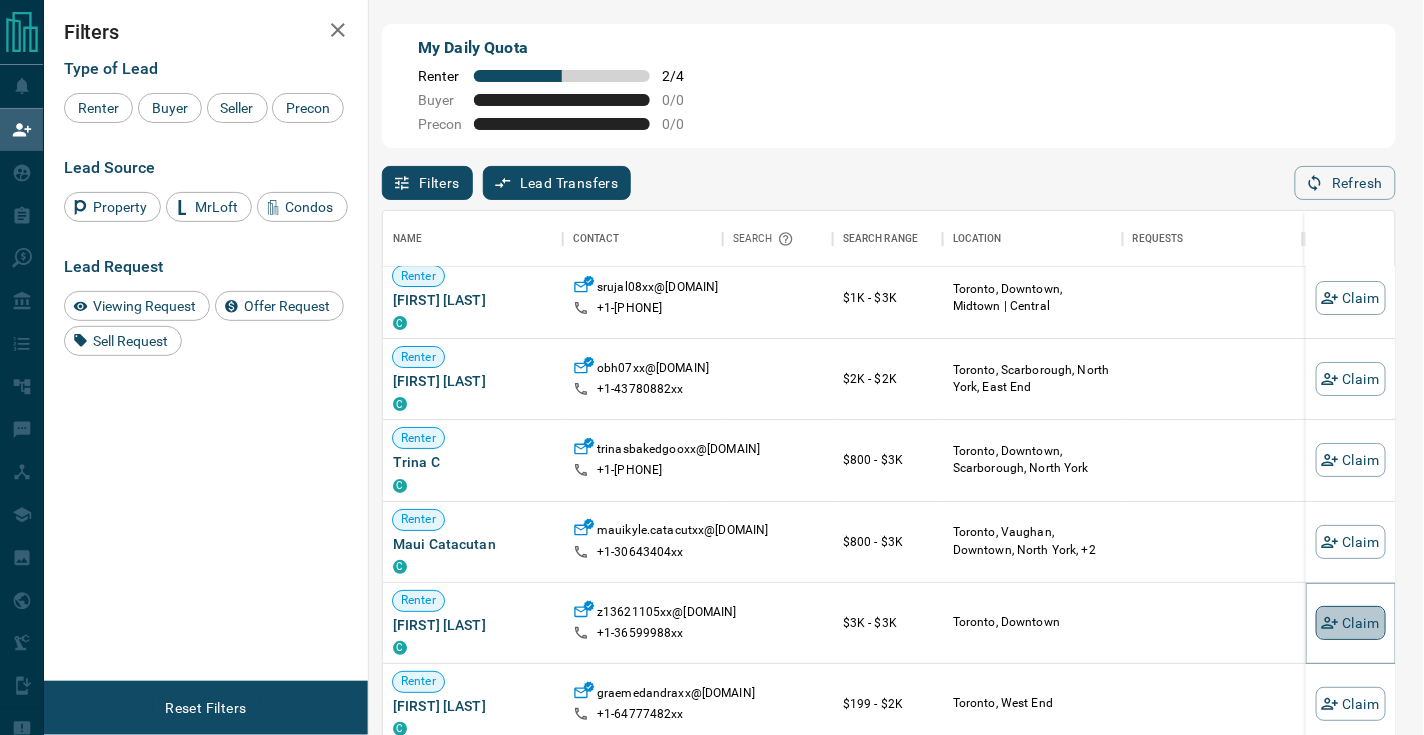 click 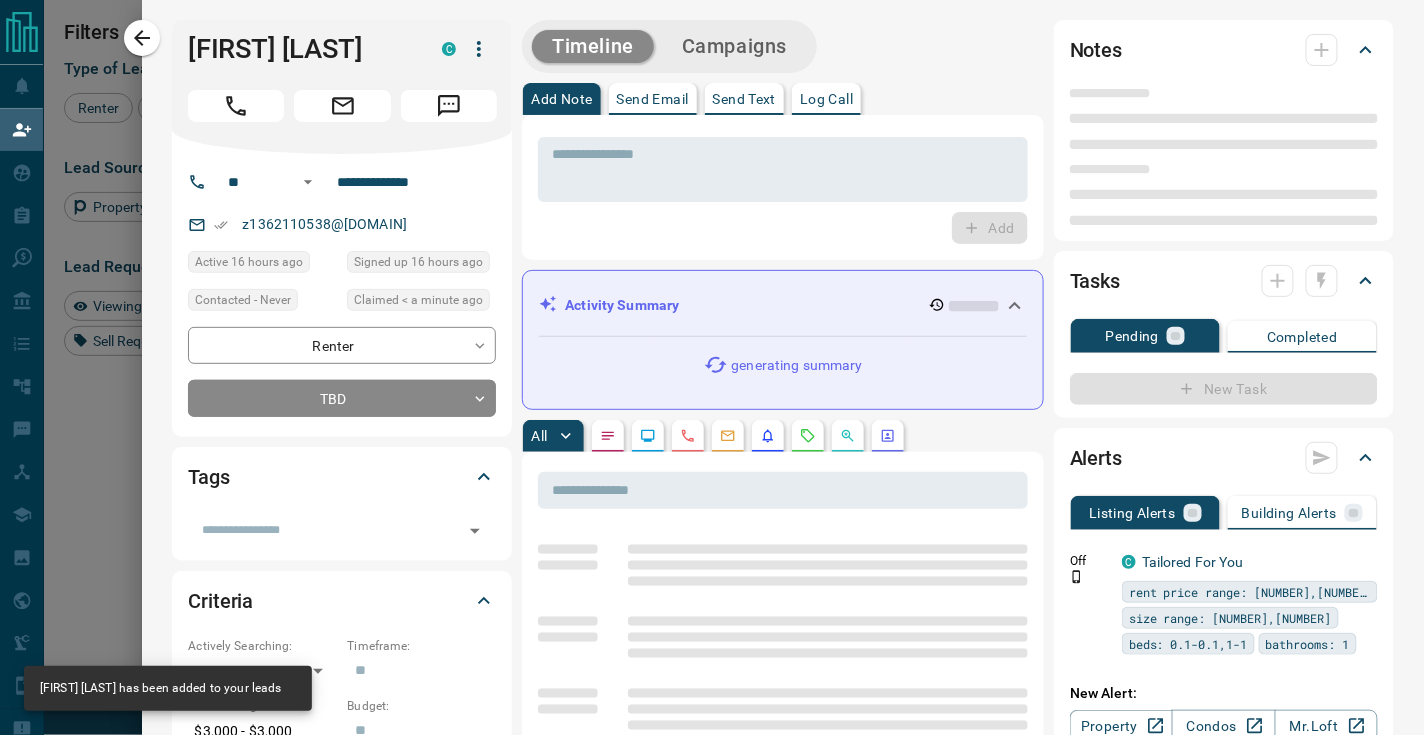 type on "**" 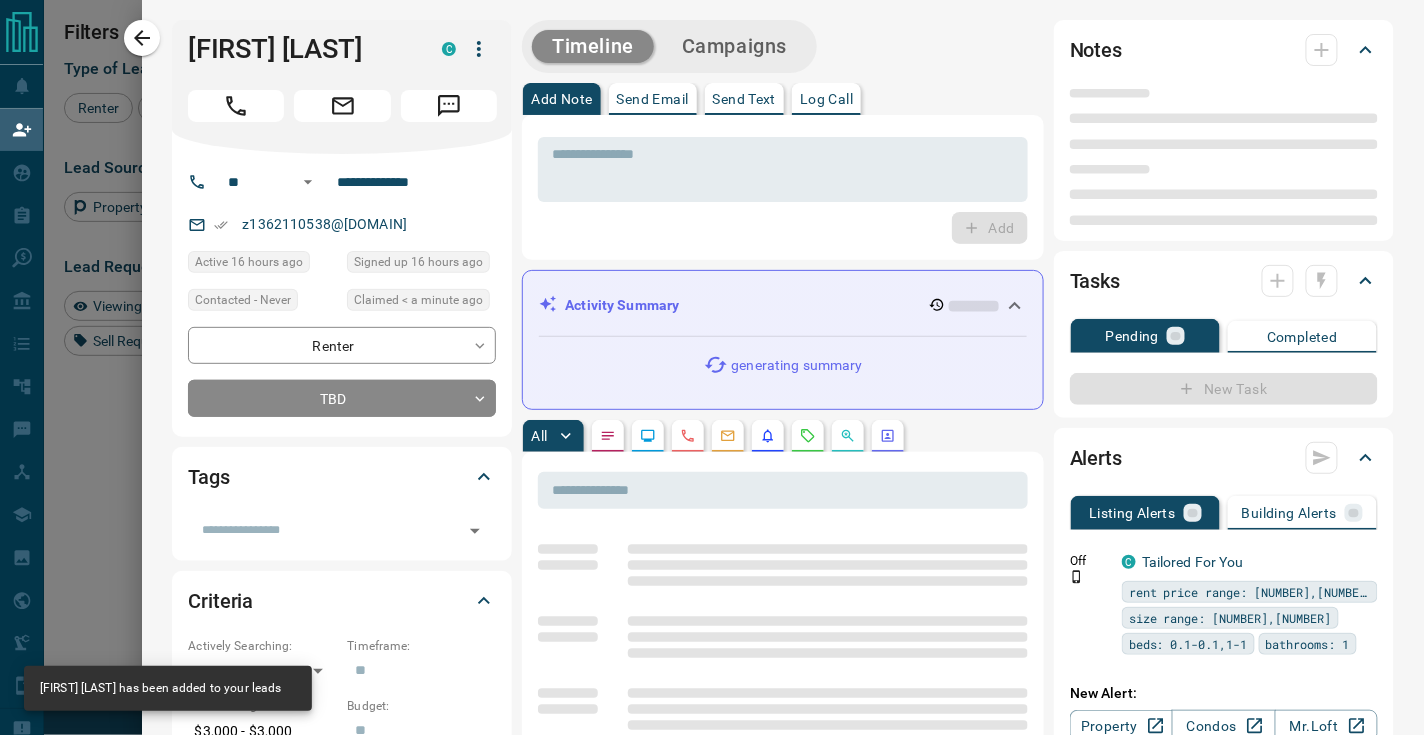 type on "**********" 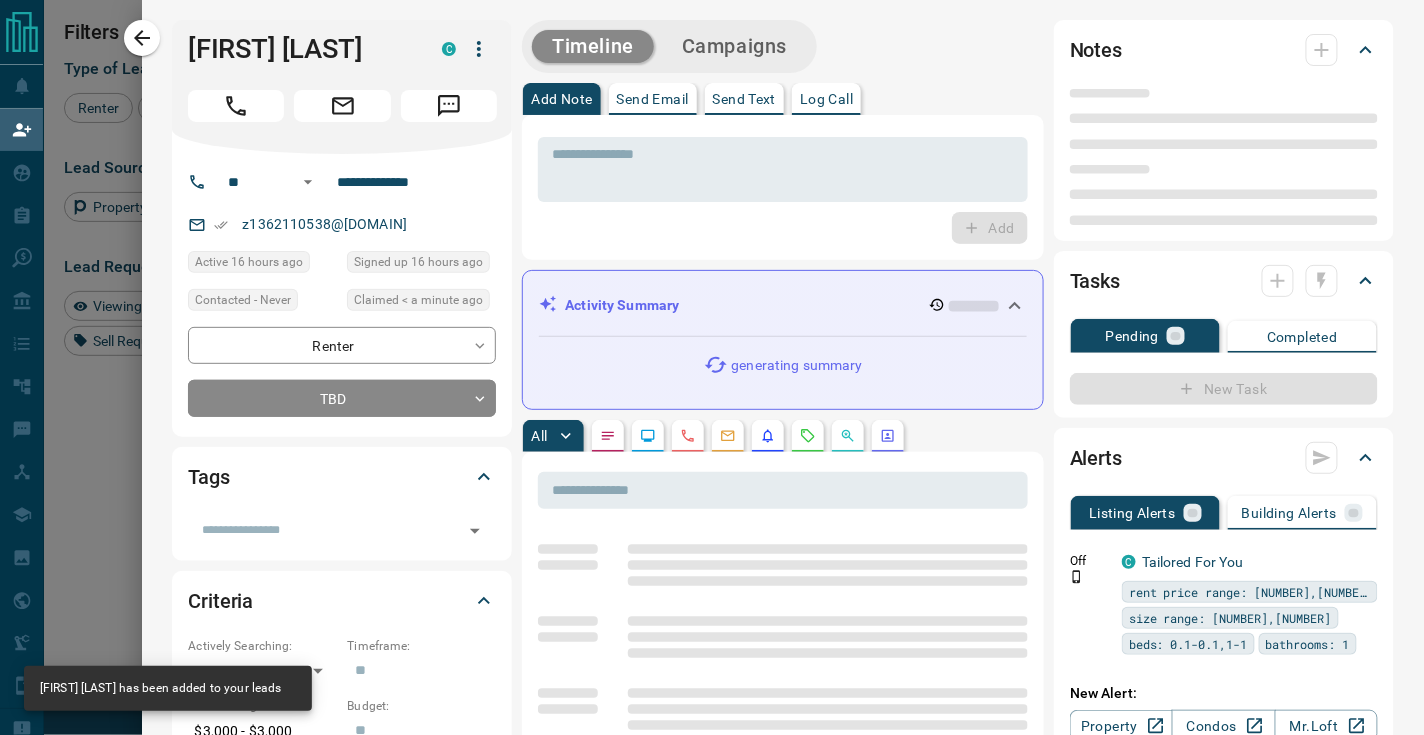 type on "**********" 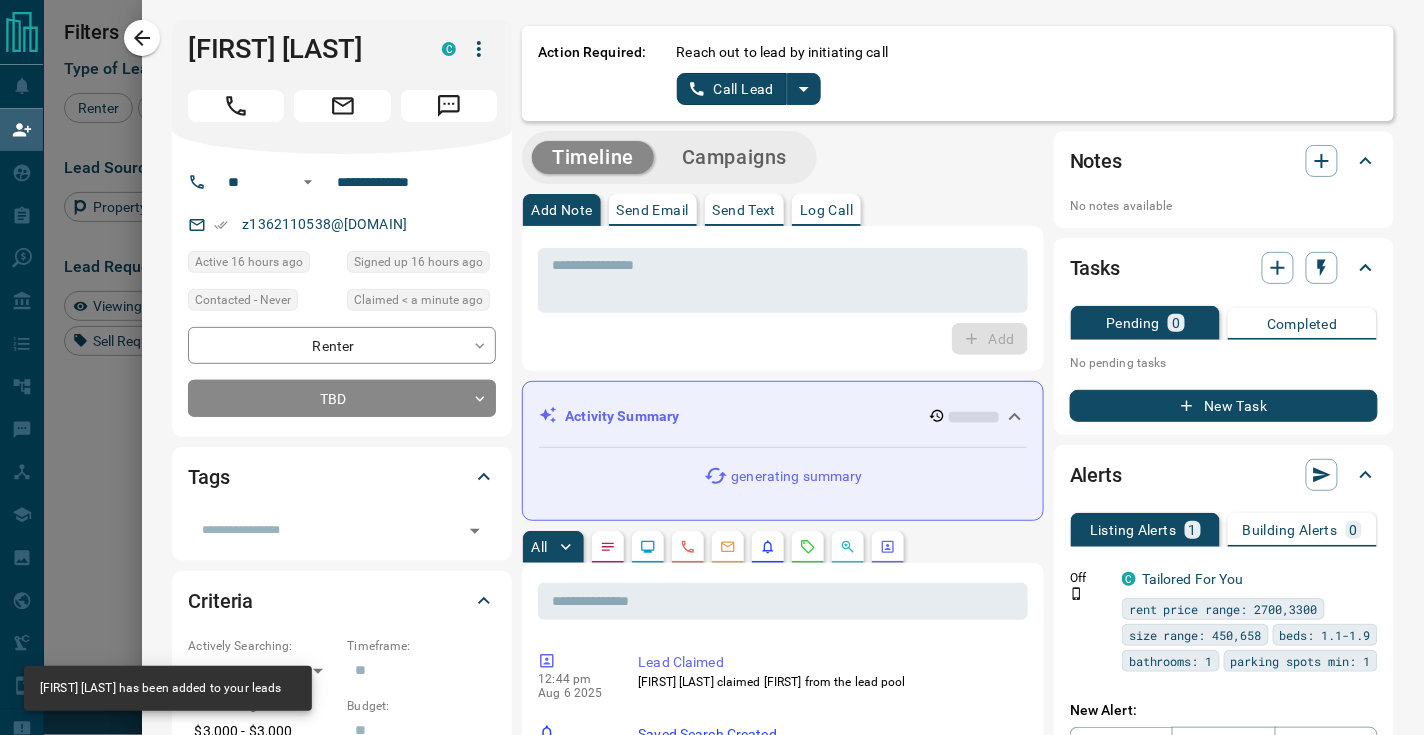 click 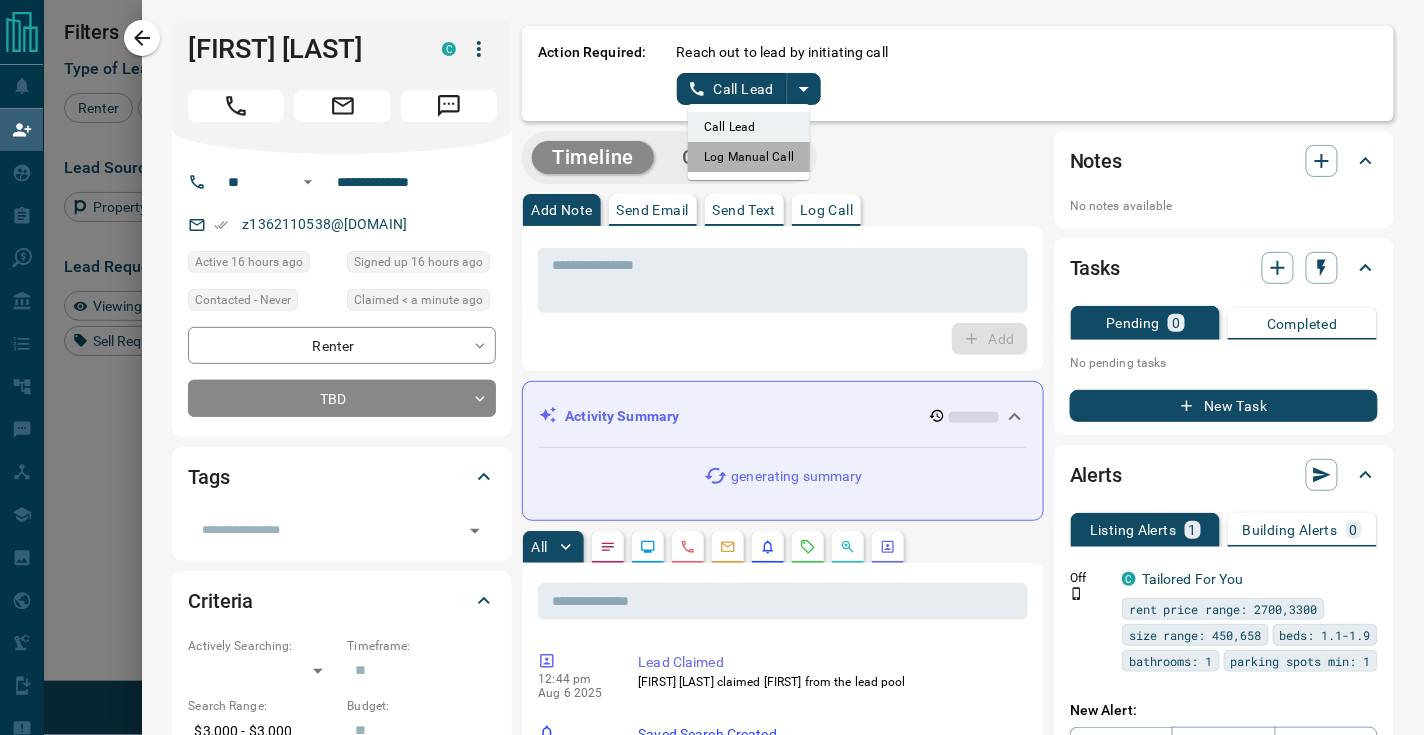click on "Log Manual Call" at bounding box center [749, 157] 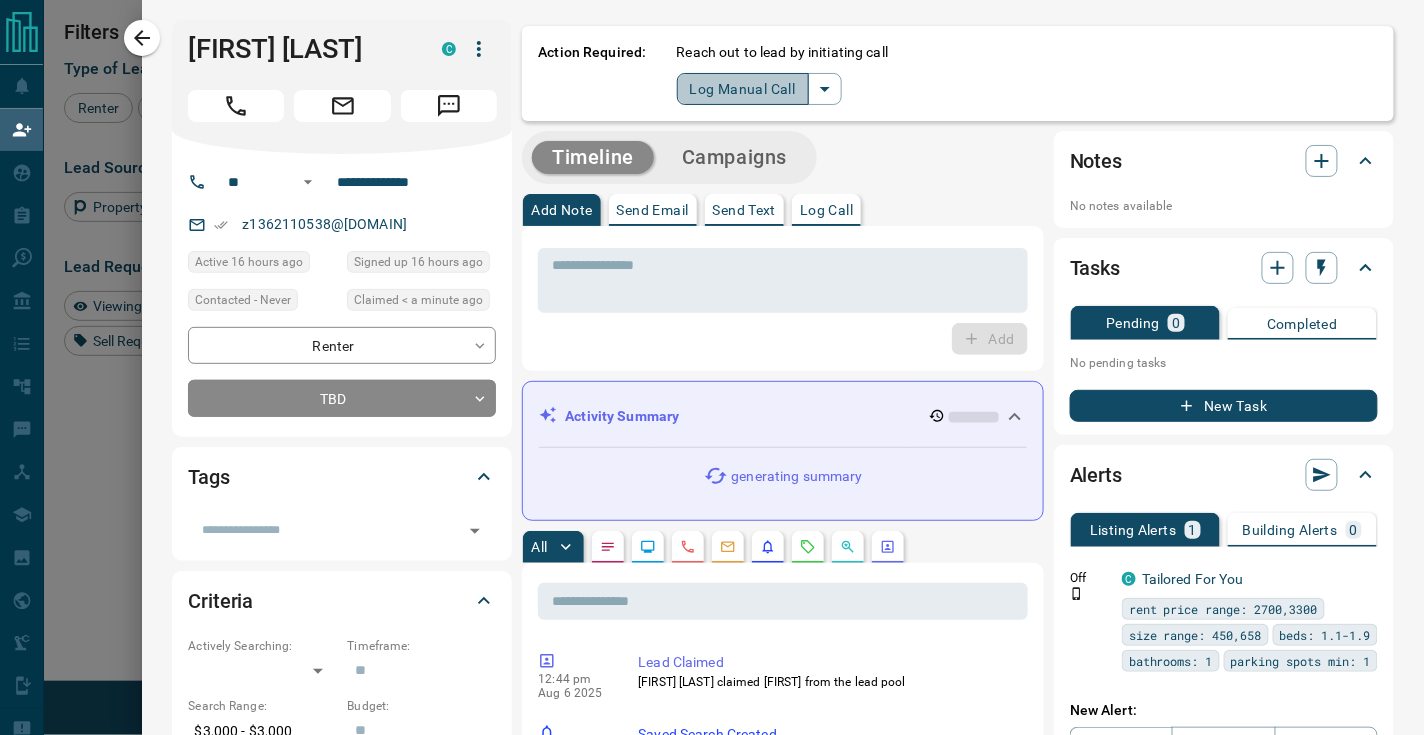 click on "Log Manual Call" at bounding box center (743, 89) 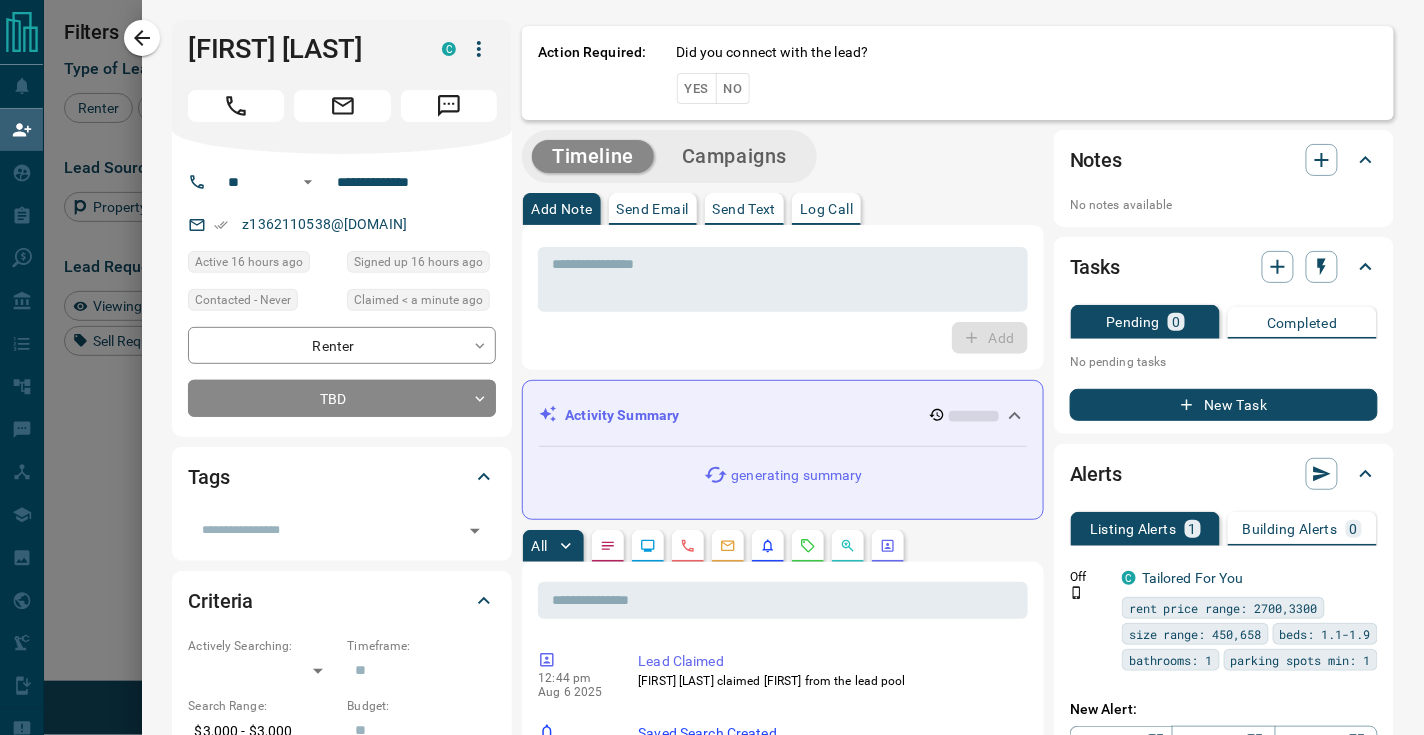 click on "No" at bounding box center [733, 88] 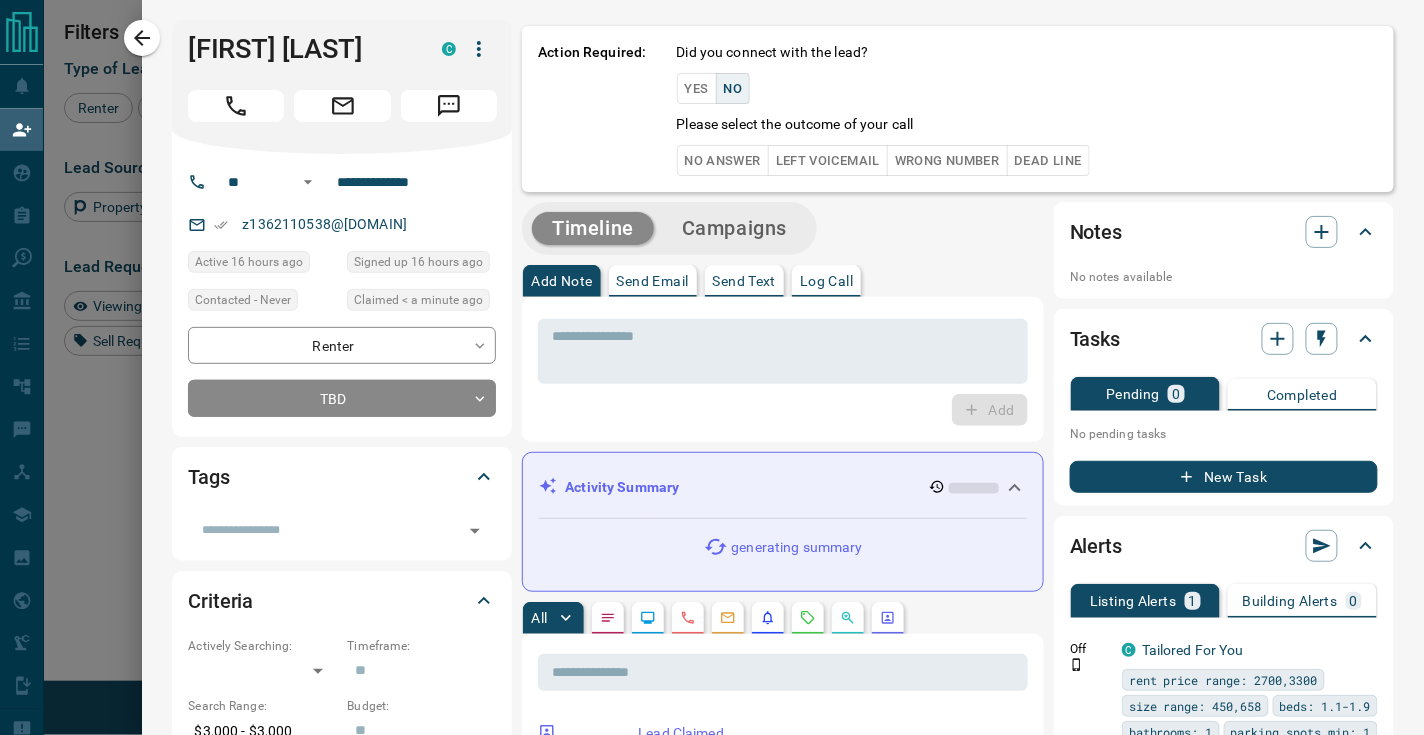 click on "No Answer" at bounding box center [723, 160] 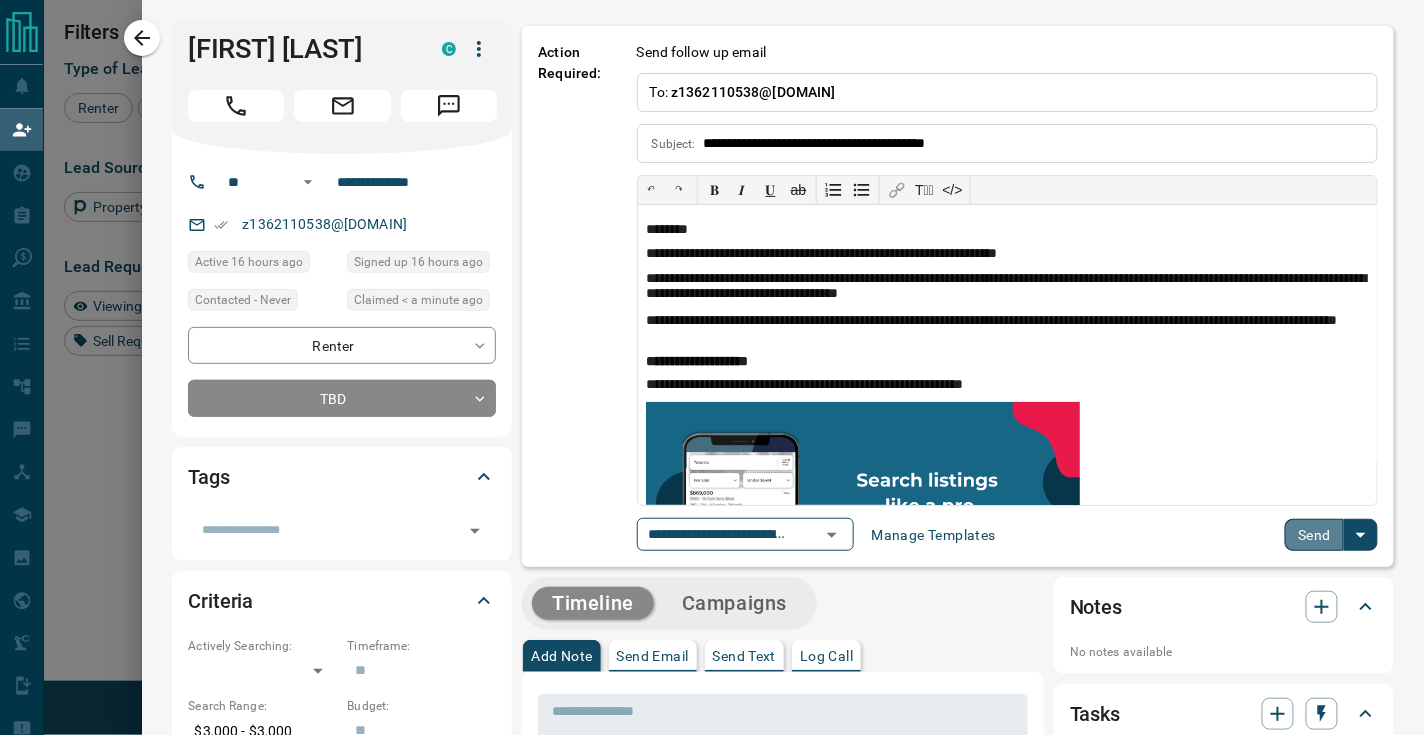 click on "Send" at bounding box center (1314, 535) 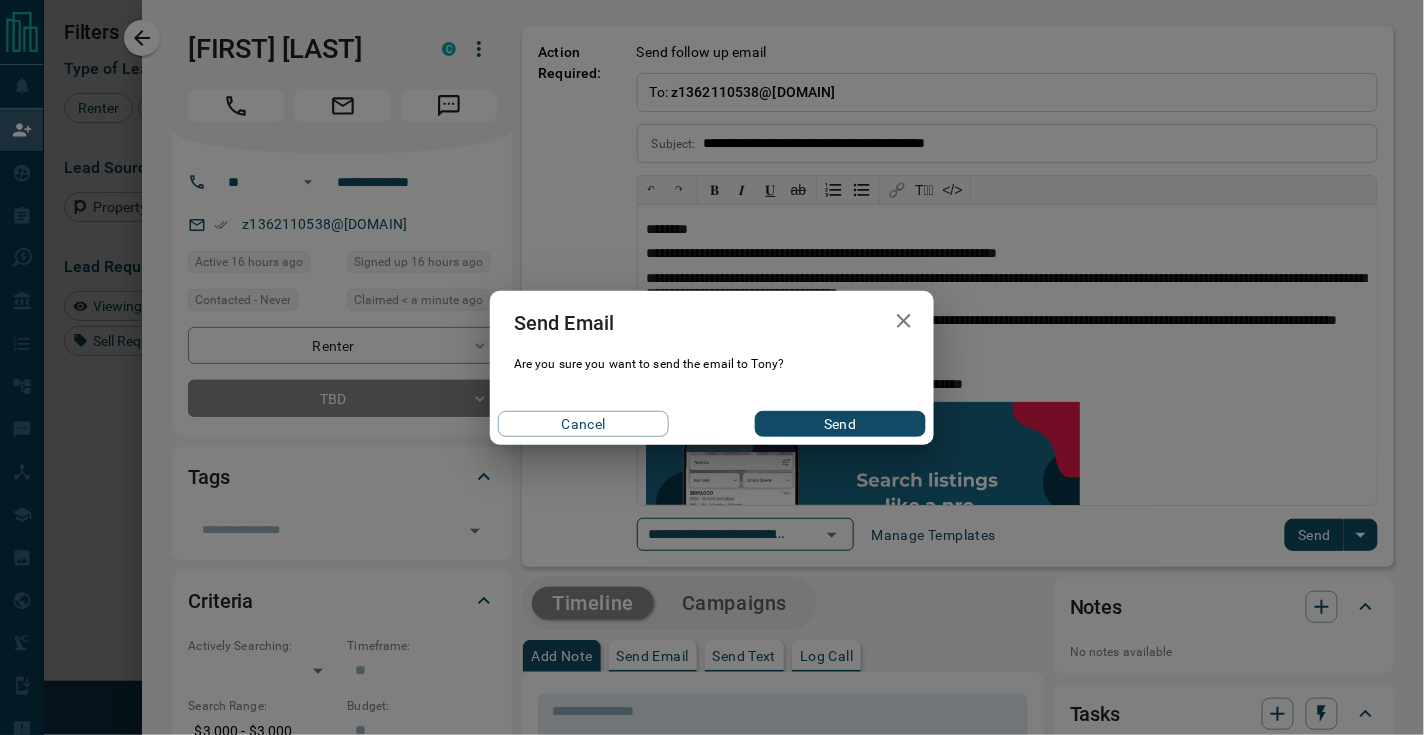 click on "Send Email Are you sure you want to send the email to [FIRST]? Cancel Send" at bounding box center [712, 367] 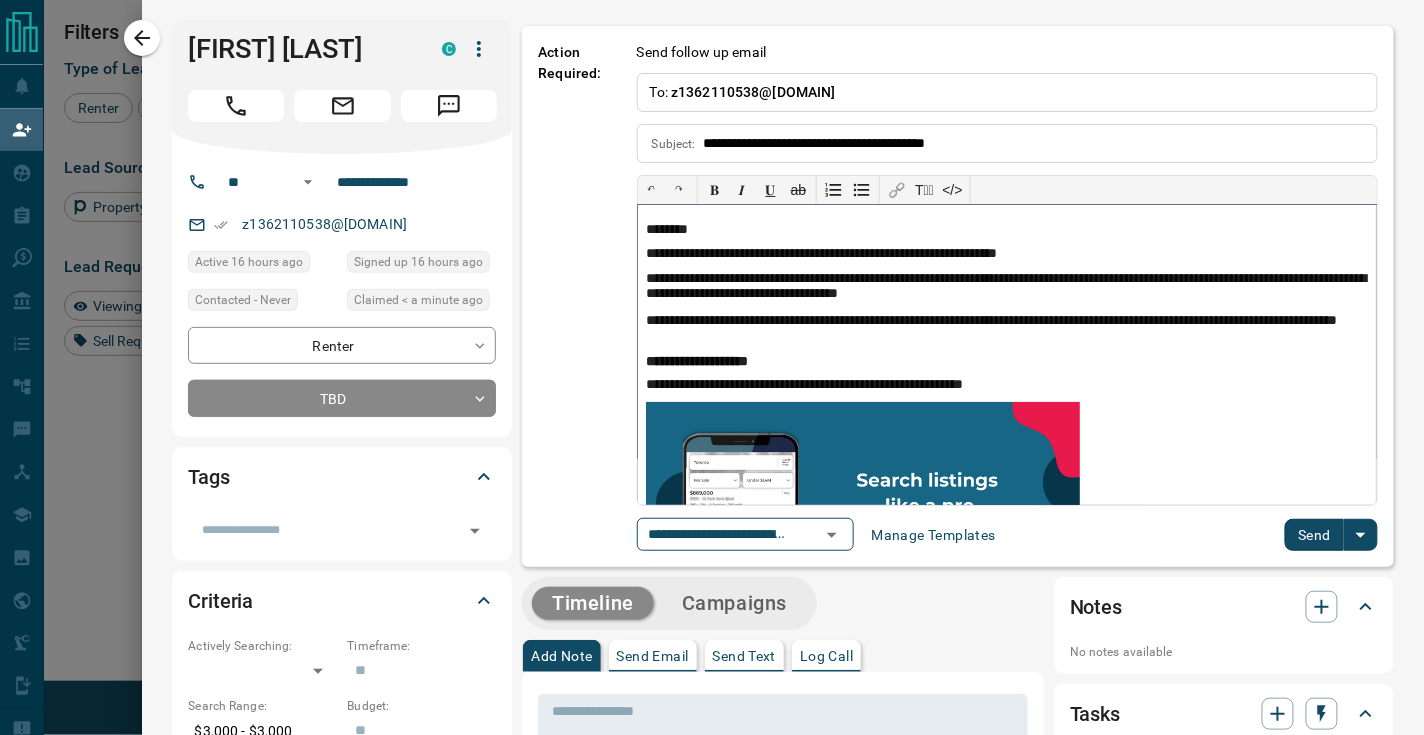 click at bounding box center (863, 497) 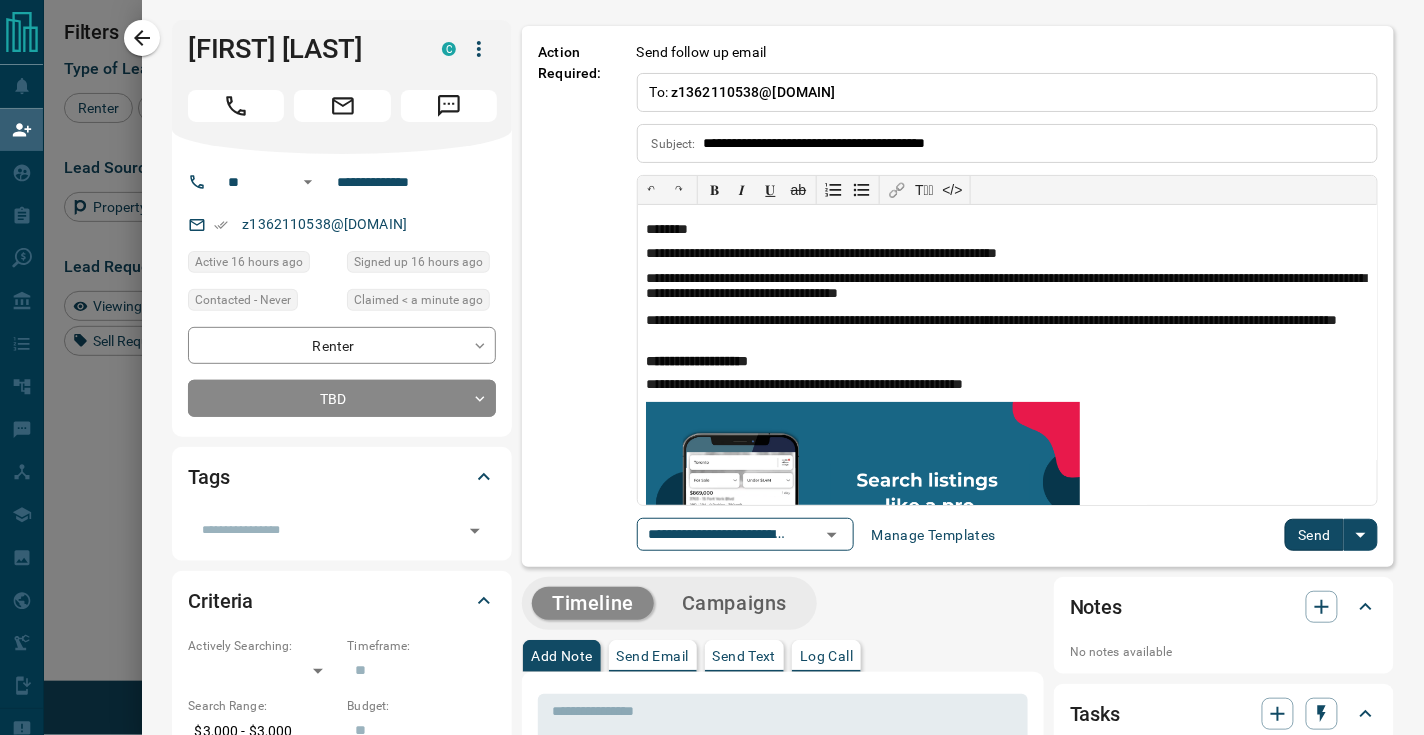 click on "Send" at bounding box center (1314, 535) 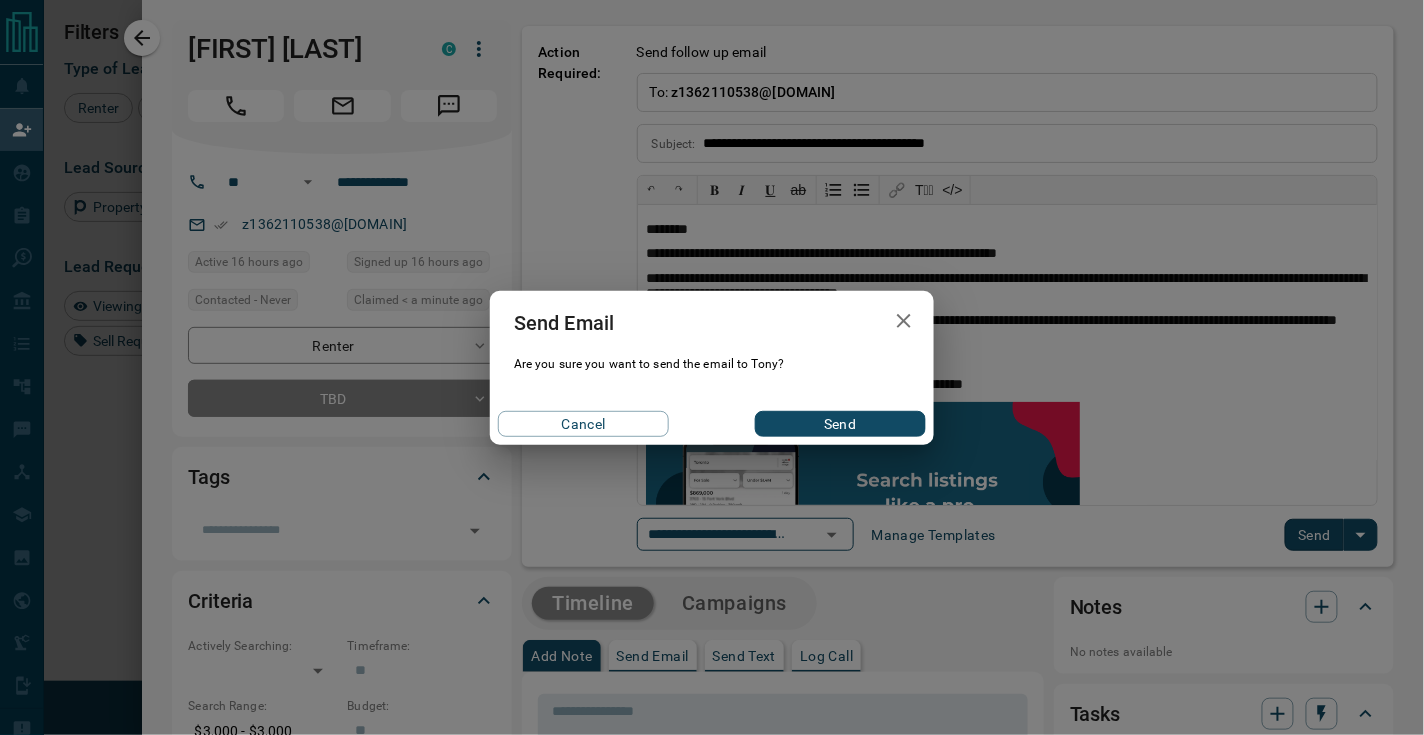 click on "Send" at bounding box center (840, 424) 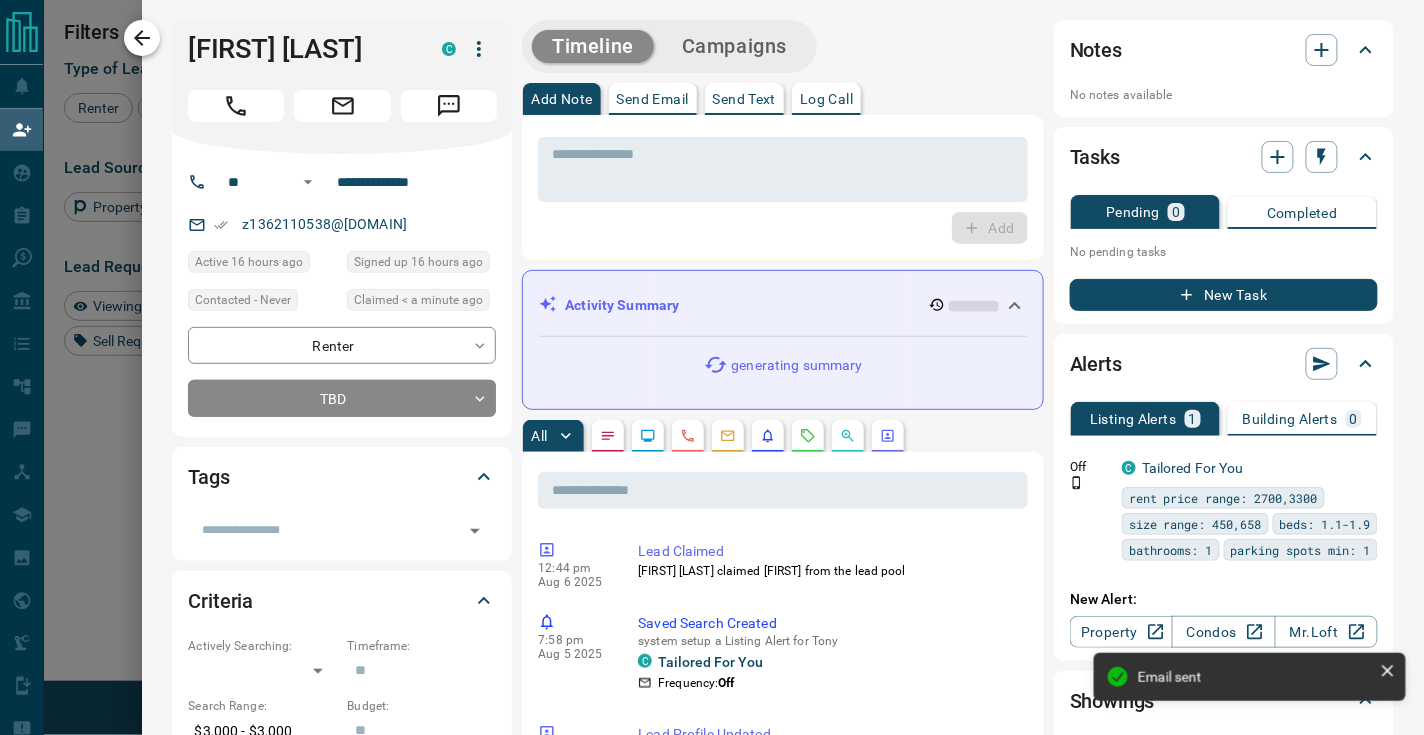 click 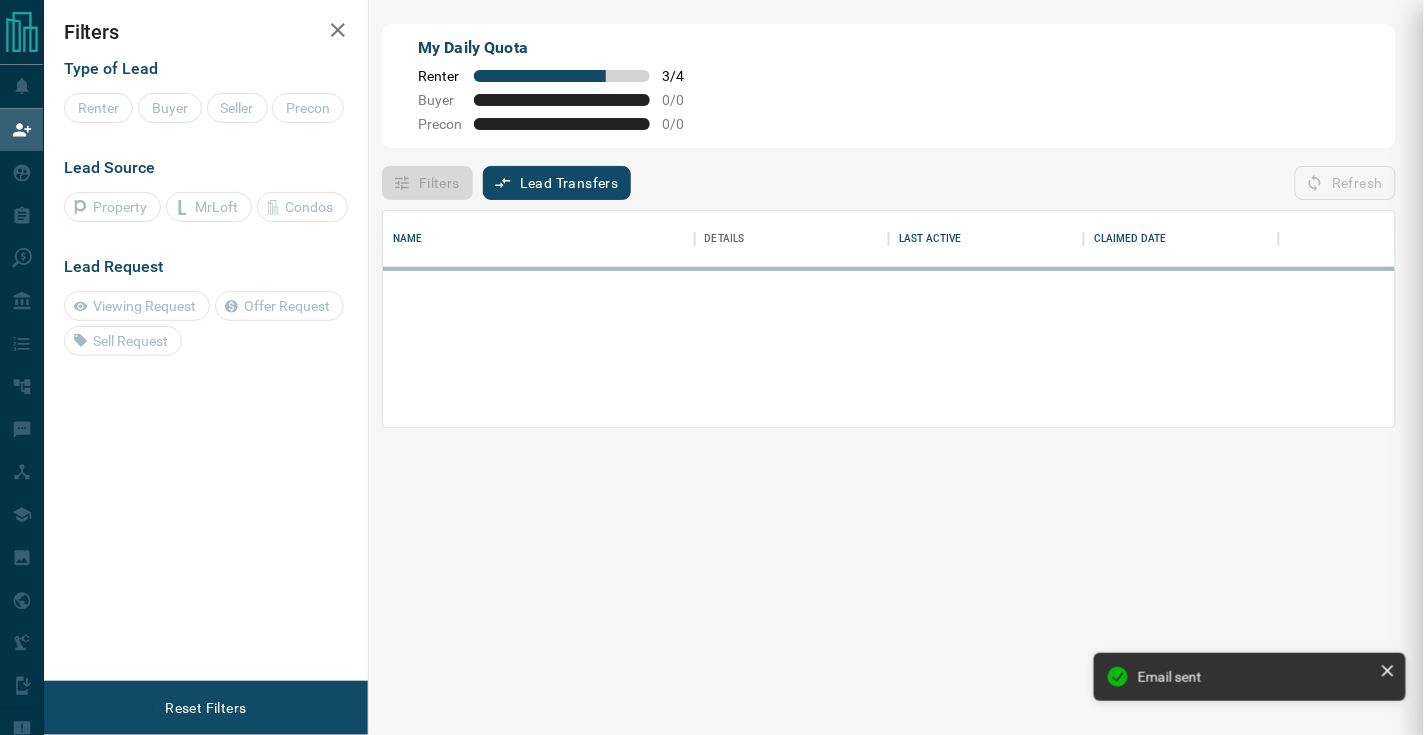 scroll, scrollTop: 0, scrollLeft: 0, axis: both 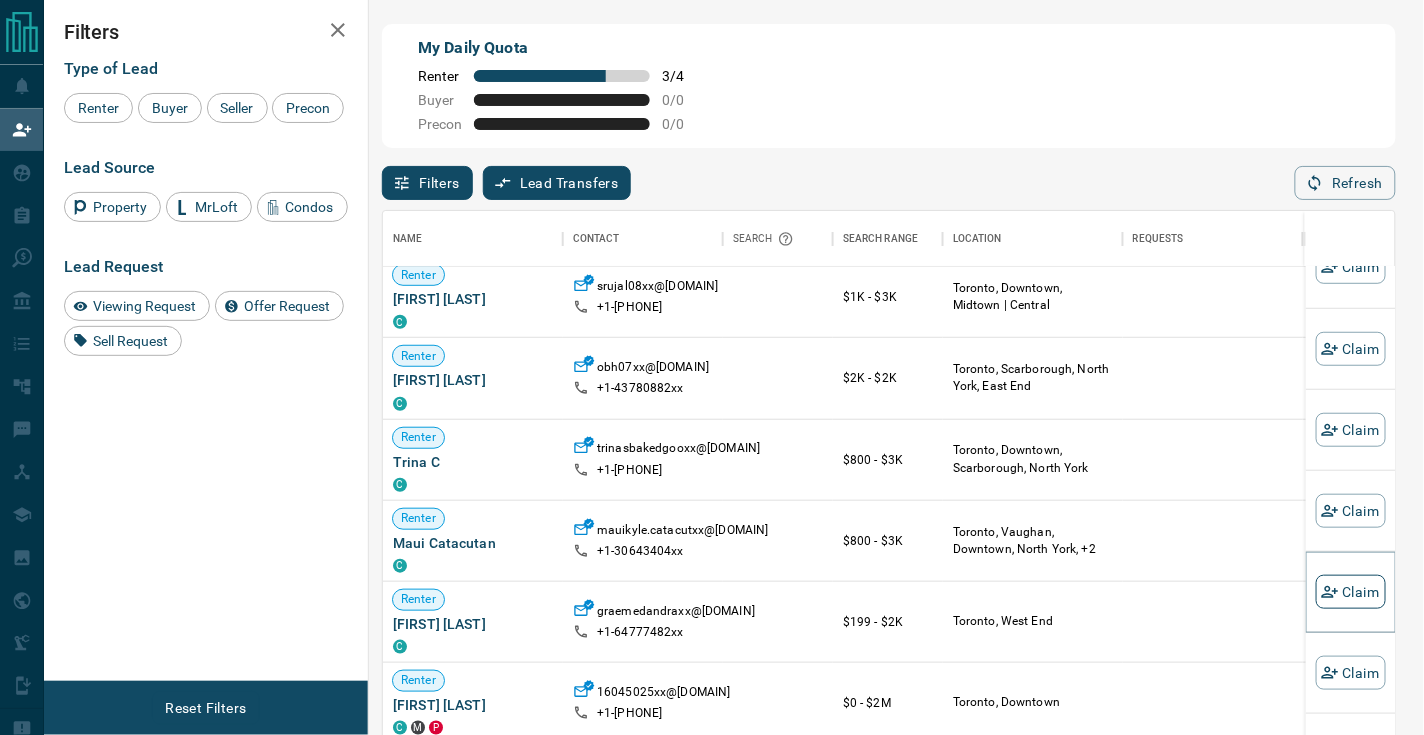 click on "Claim" at bounding box center (1351, 592) 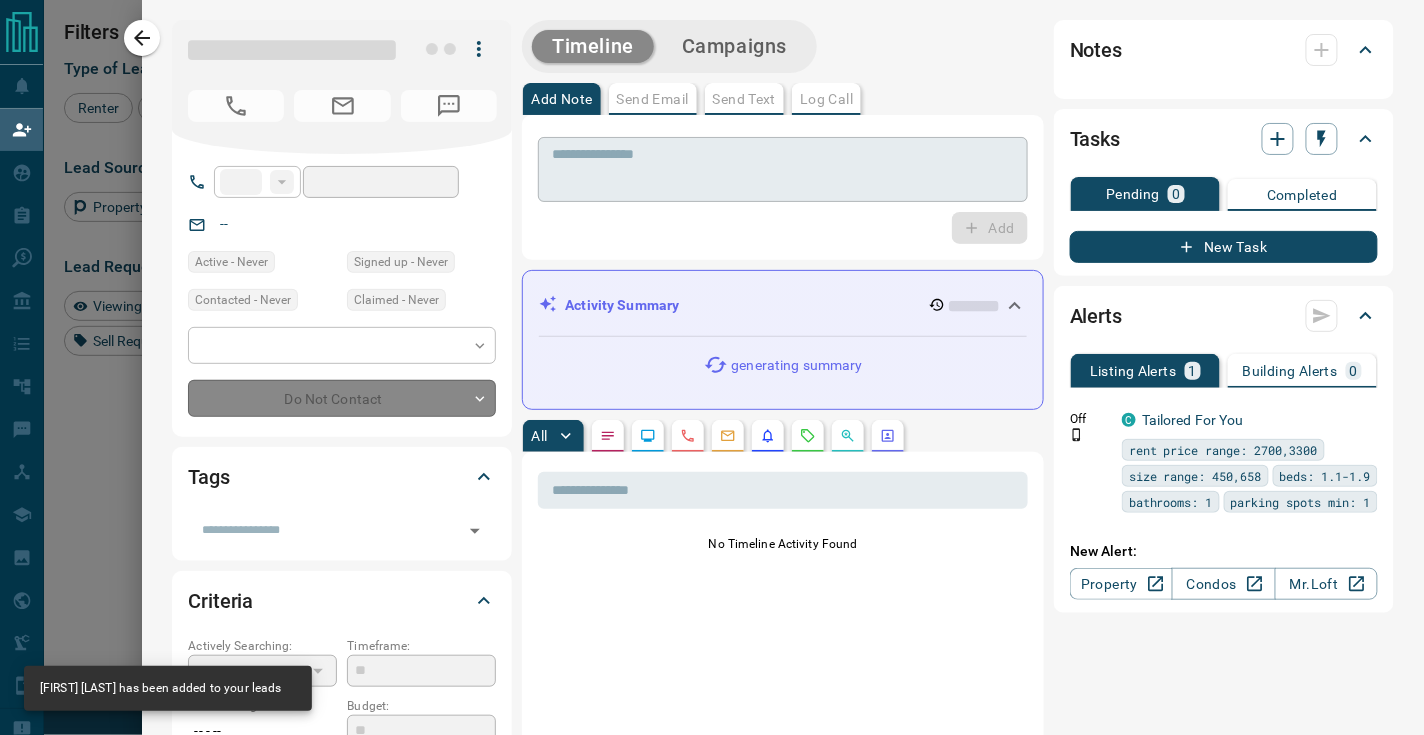 type on "**" 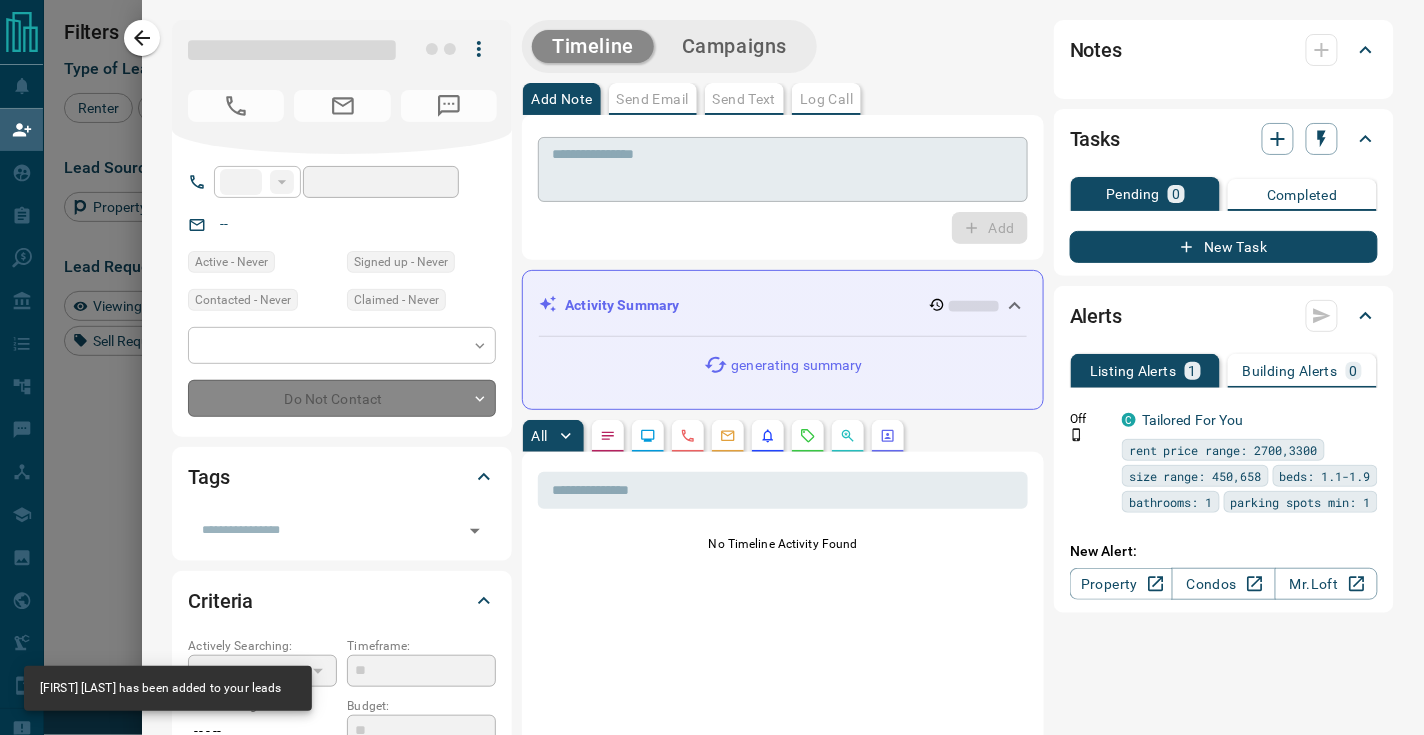 type on "**********" 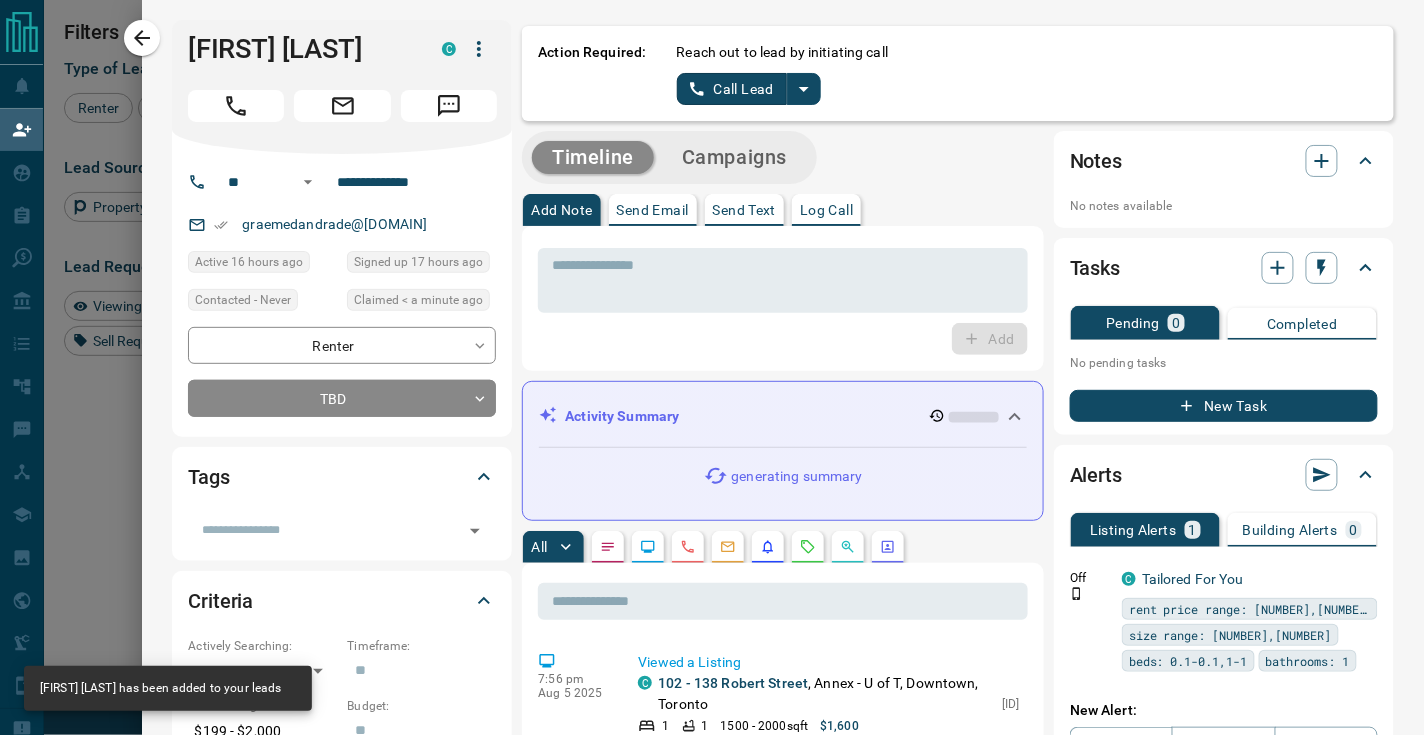 click 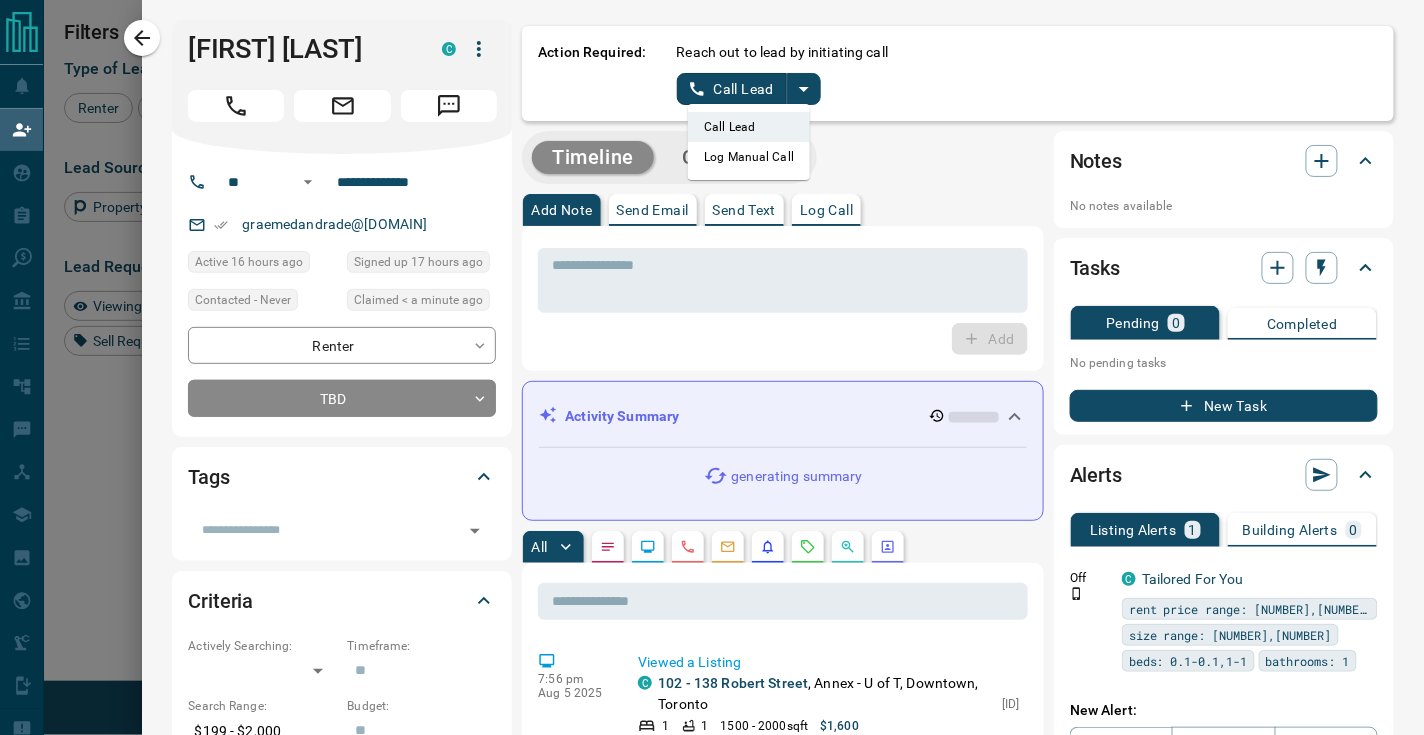click on "Log Manual Call" at bounding box center (749, 157) 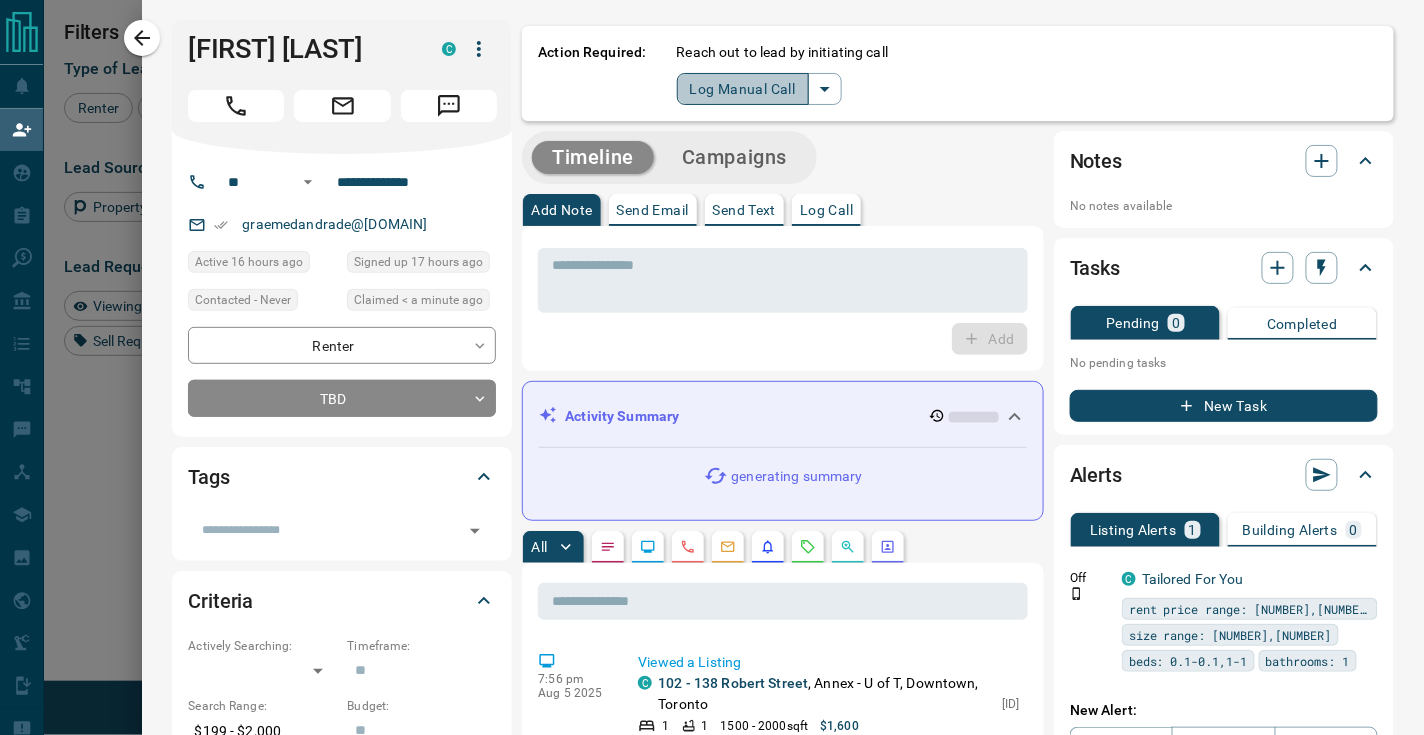 click on "Log Manual Call" at bounding box center (743, 89) 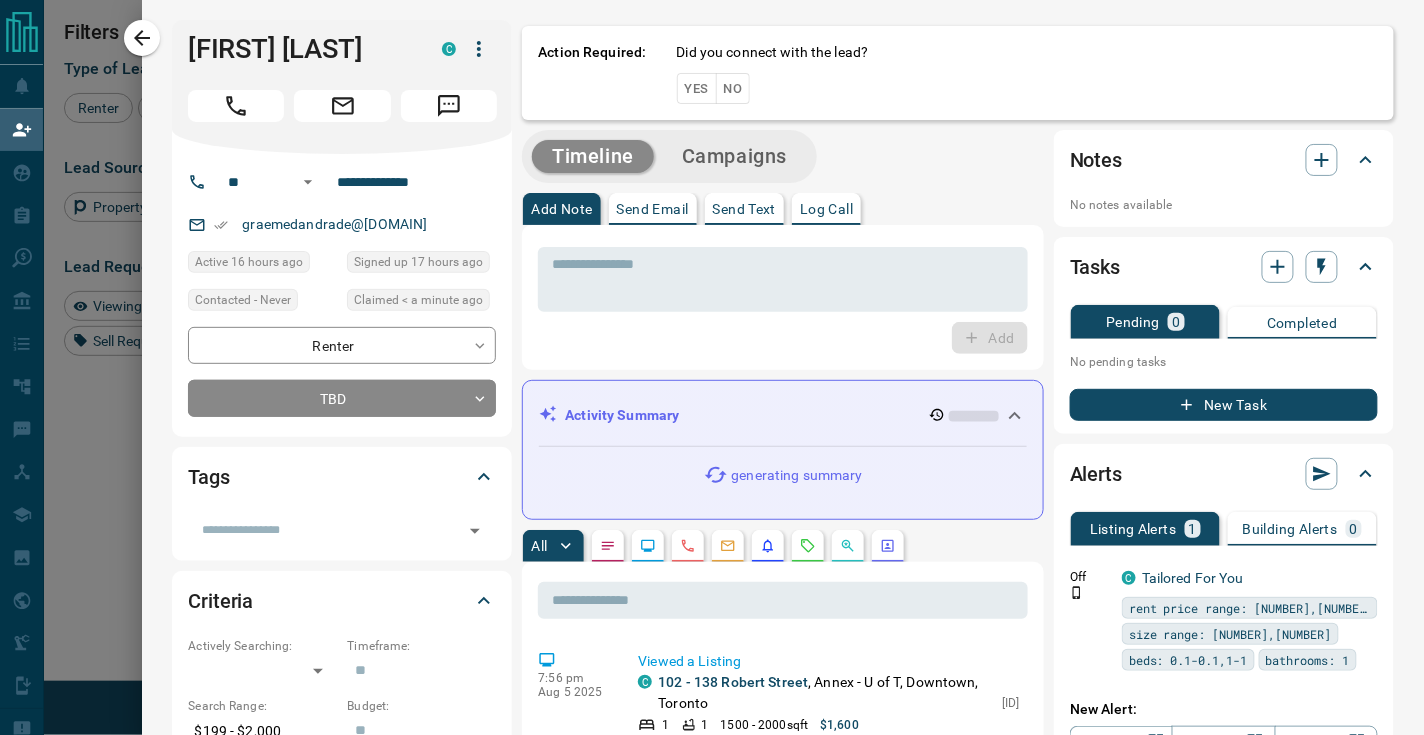 click on "No" at bounding box center (733, 88) 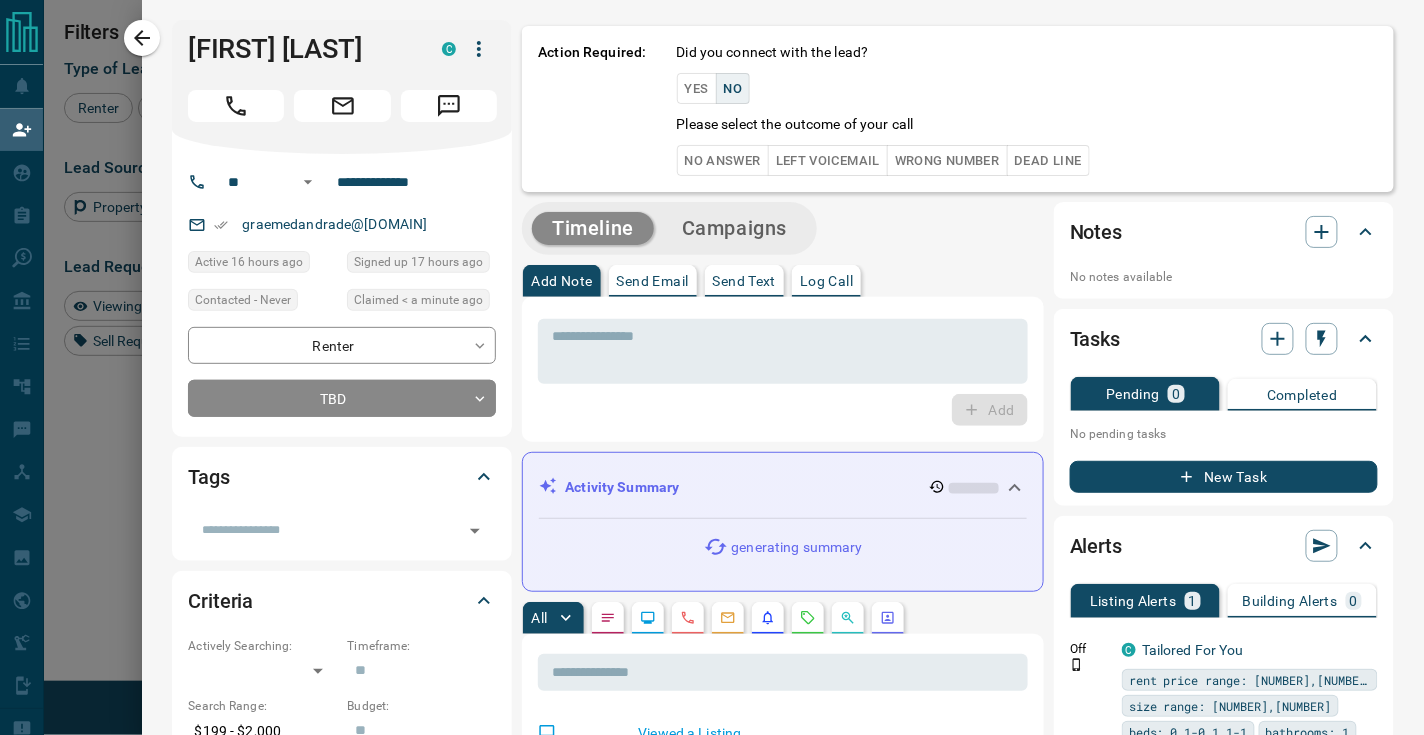 click on "No Answer" at bounding box center (723, 160) 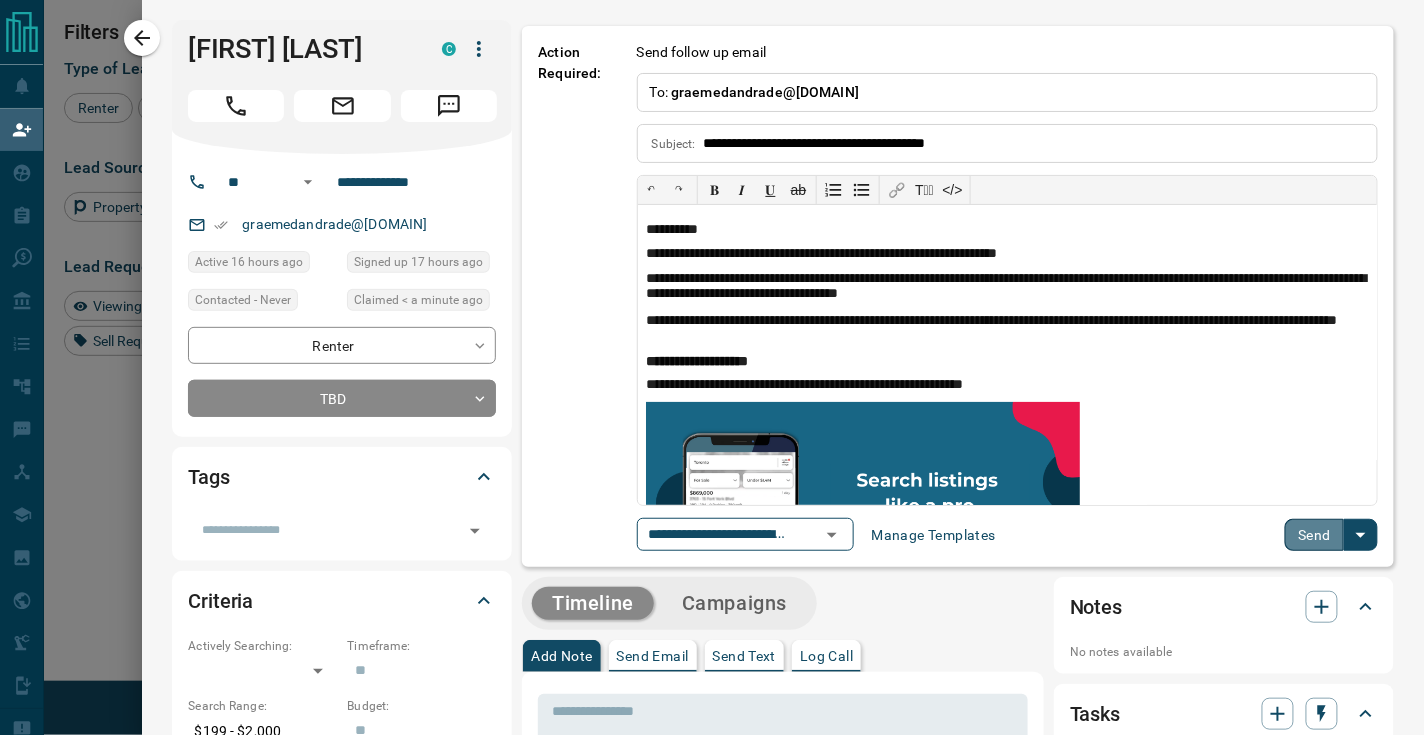 click on "Send" at bounding box center [1314, 535] 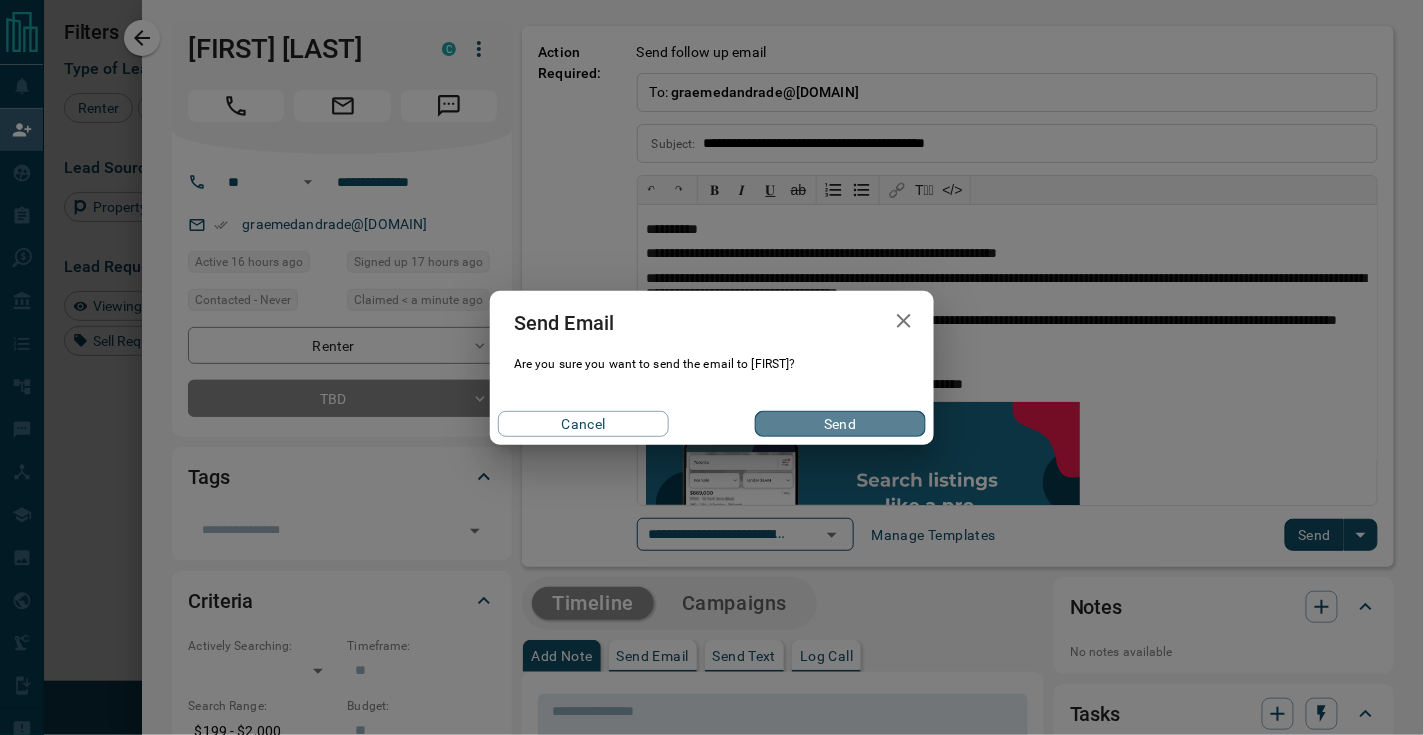 click on "Send" at bounding box center (840, 424) 